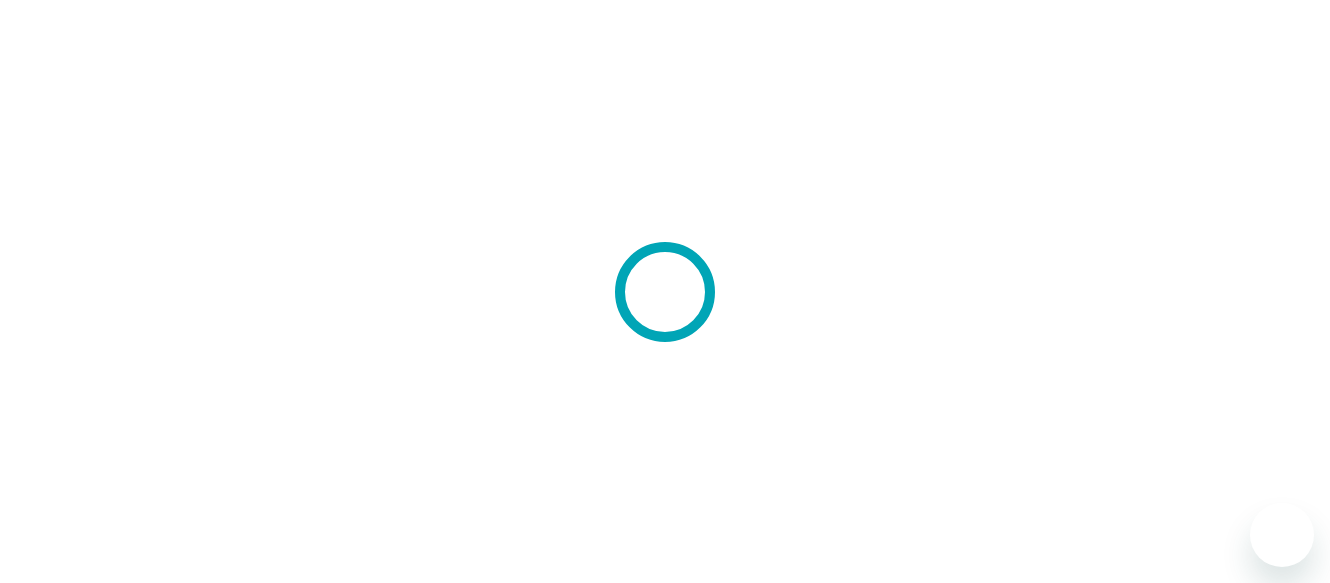 scroll, scrollTop: 0, scrollLeft: 0, axis: both 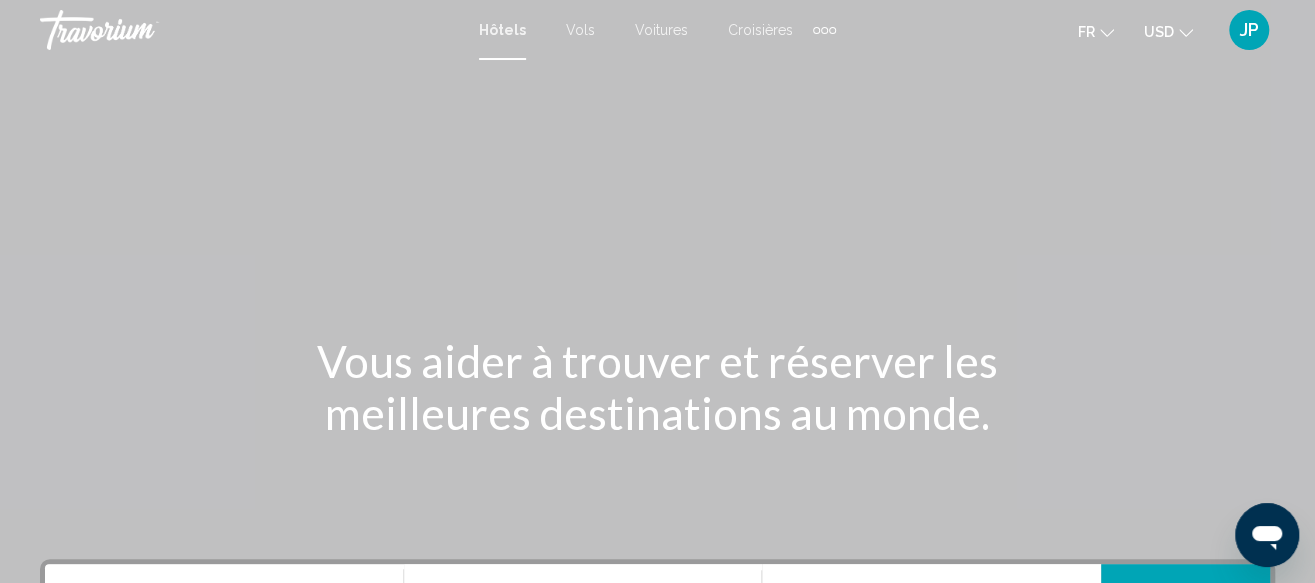 click at bounding box center [824, 30] 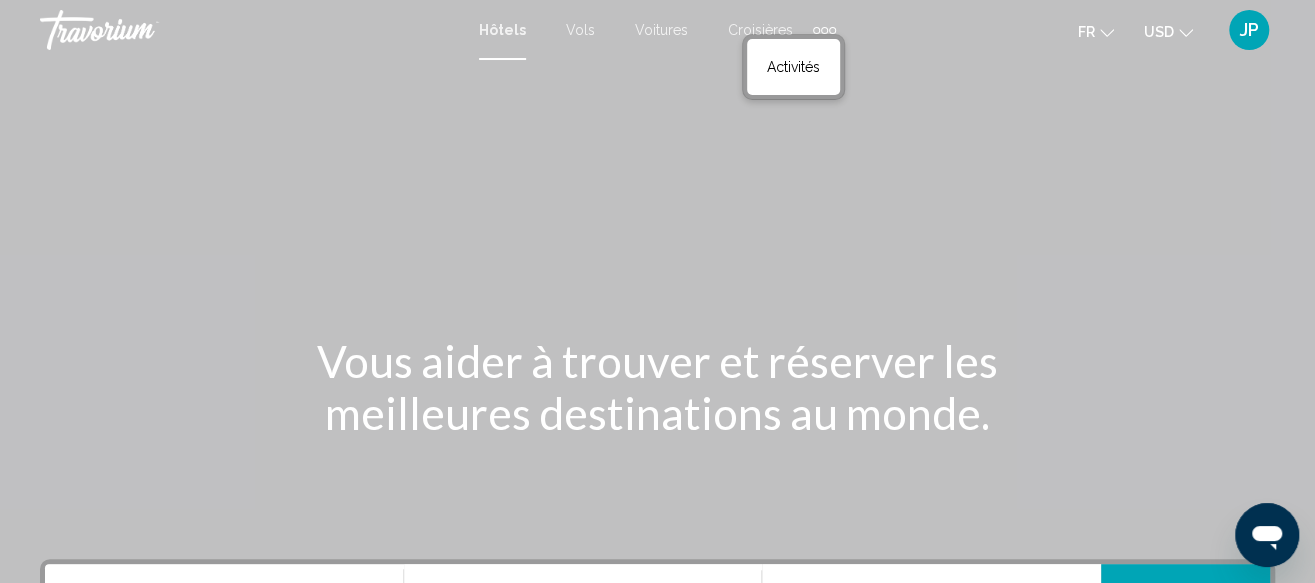 click on "Activités" at bounding box center (793, 67) 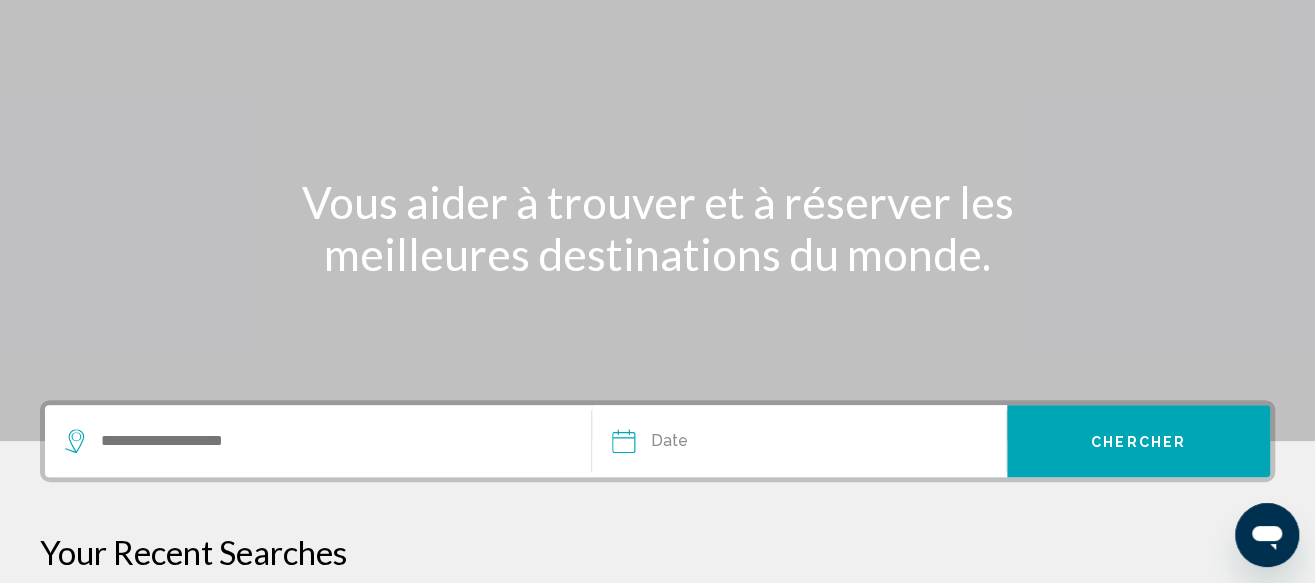 scroll, scrollTop: 300, scrollLeft: 0, axis: vertical 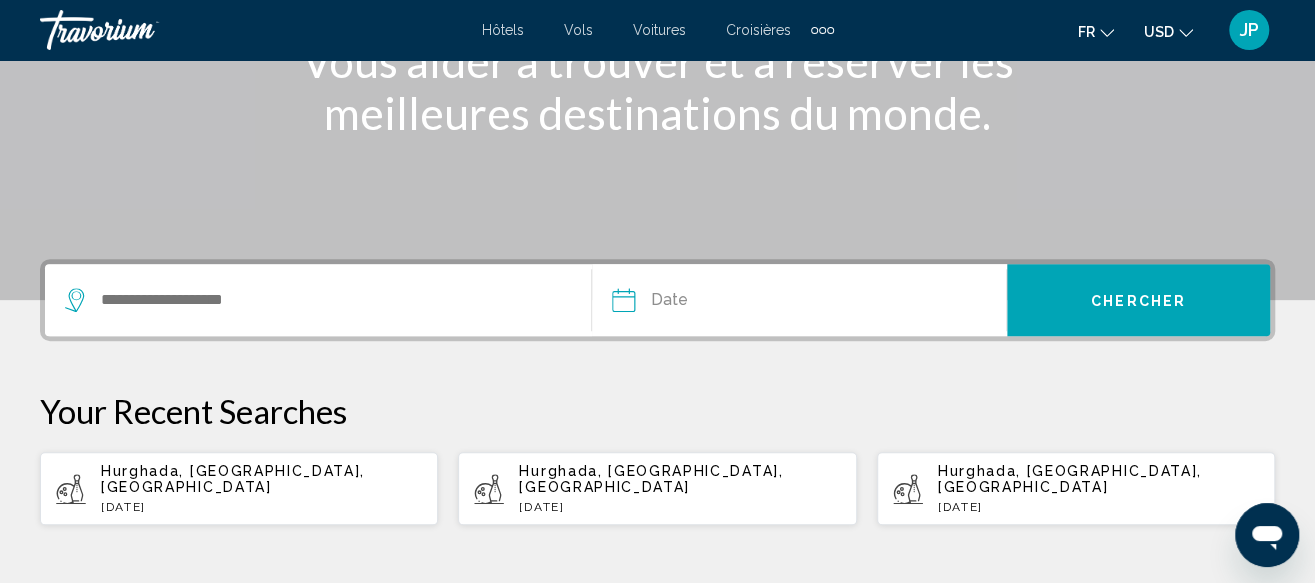 click on "Hurghada, Mer Rouge, Égypte  Wed, 09 Jul" at bounding box center (679, 488) 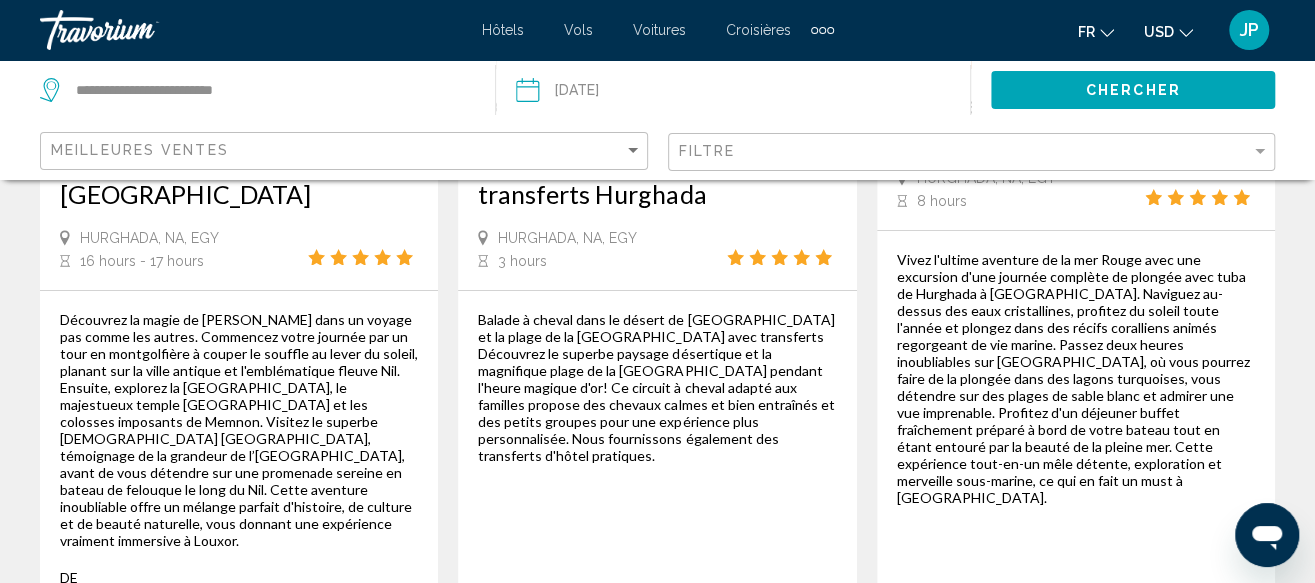scroll, scrollTop: 3824, scrollLeft: 0, axis: vertical 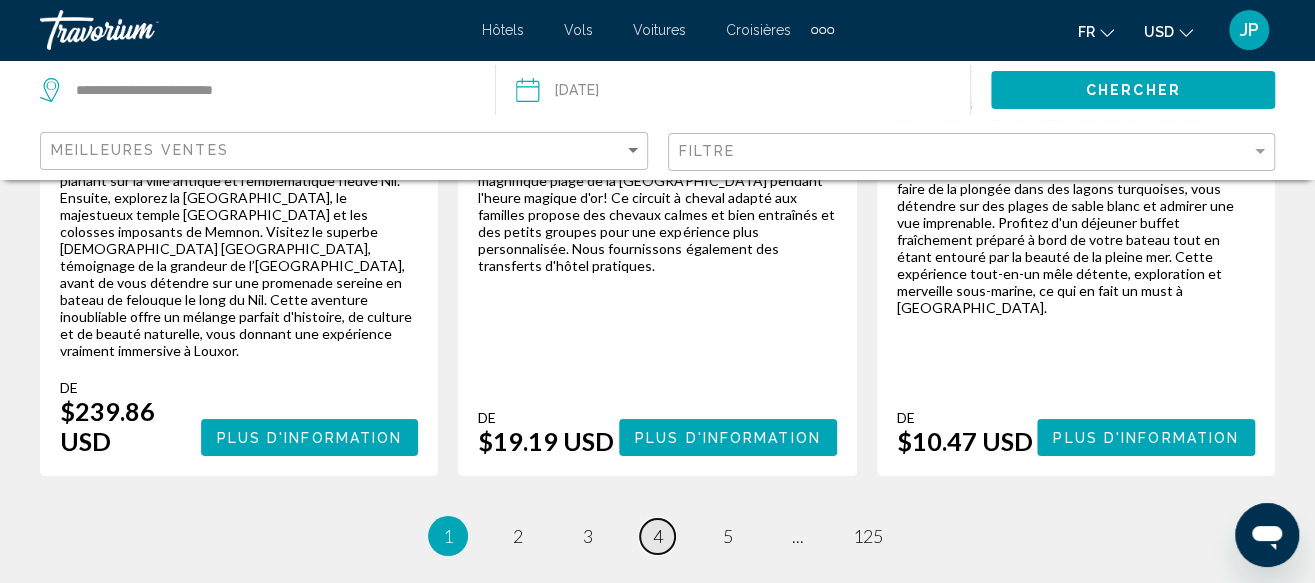 click on "page  4" at bounding box center [657, 536] 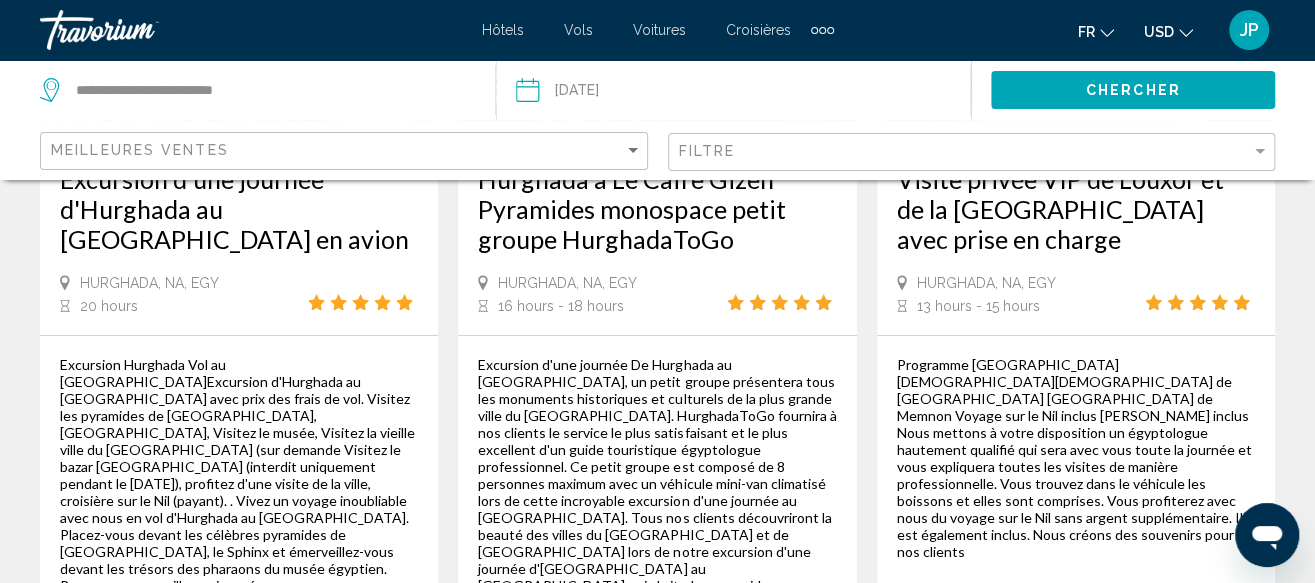 scroll, scrollTop: 3700, scrollLeft: 0, axis: vertical 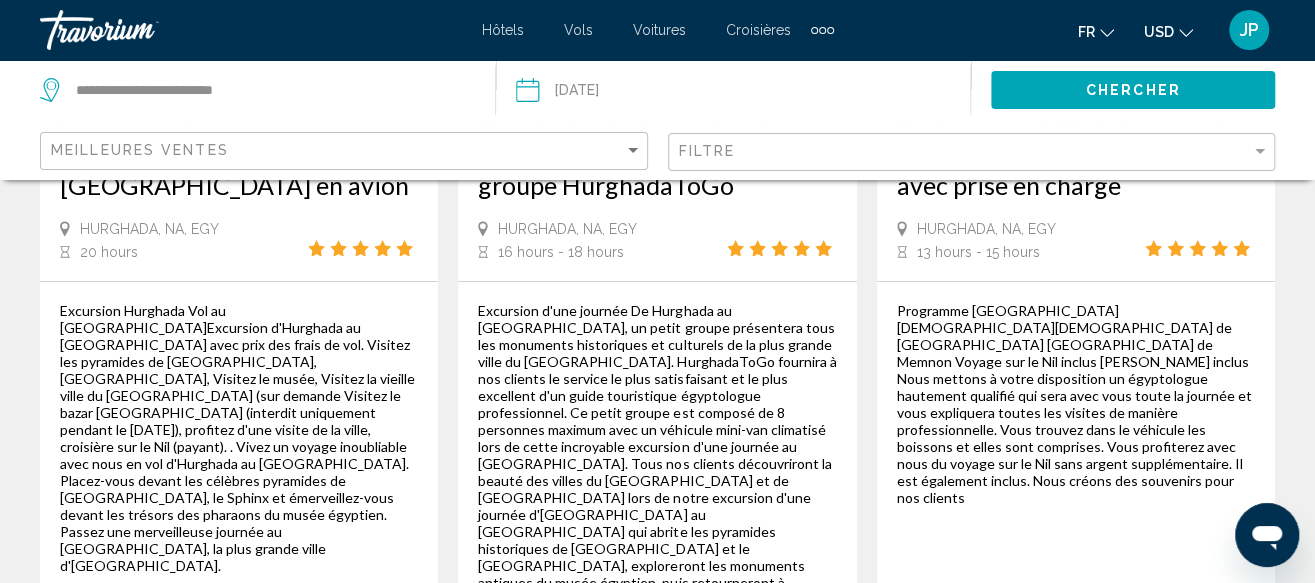 click on "3" at bounding box center (588, 840) 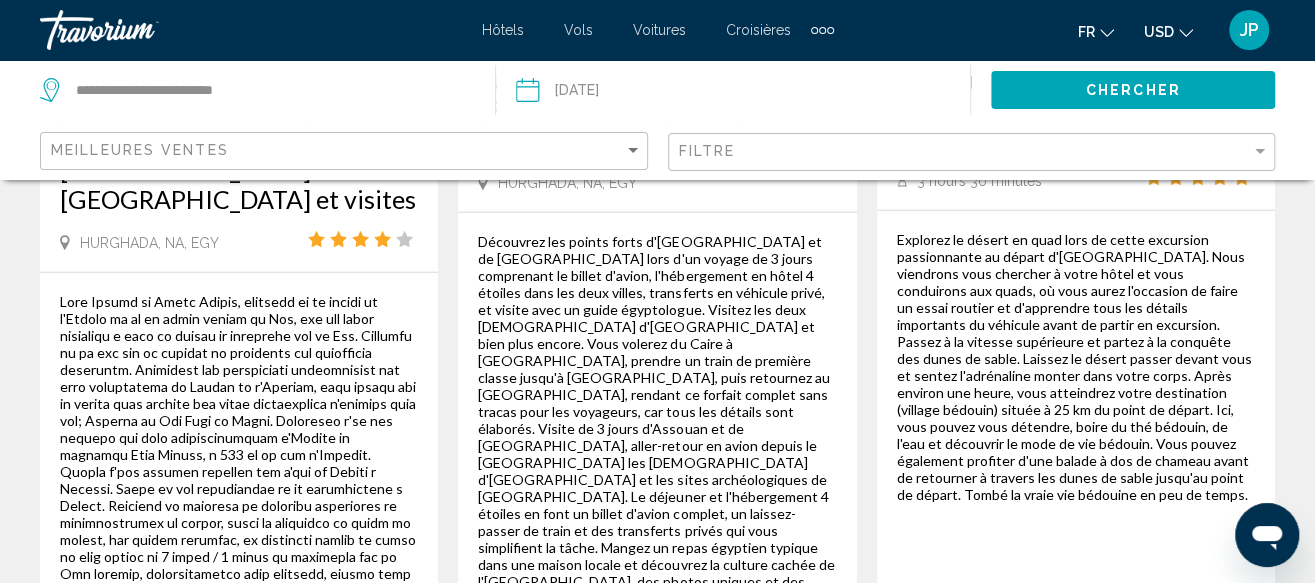 scroll, scrollTop: 2800, scrollLeft: 0, axis: vertical 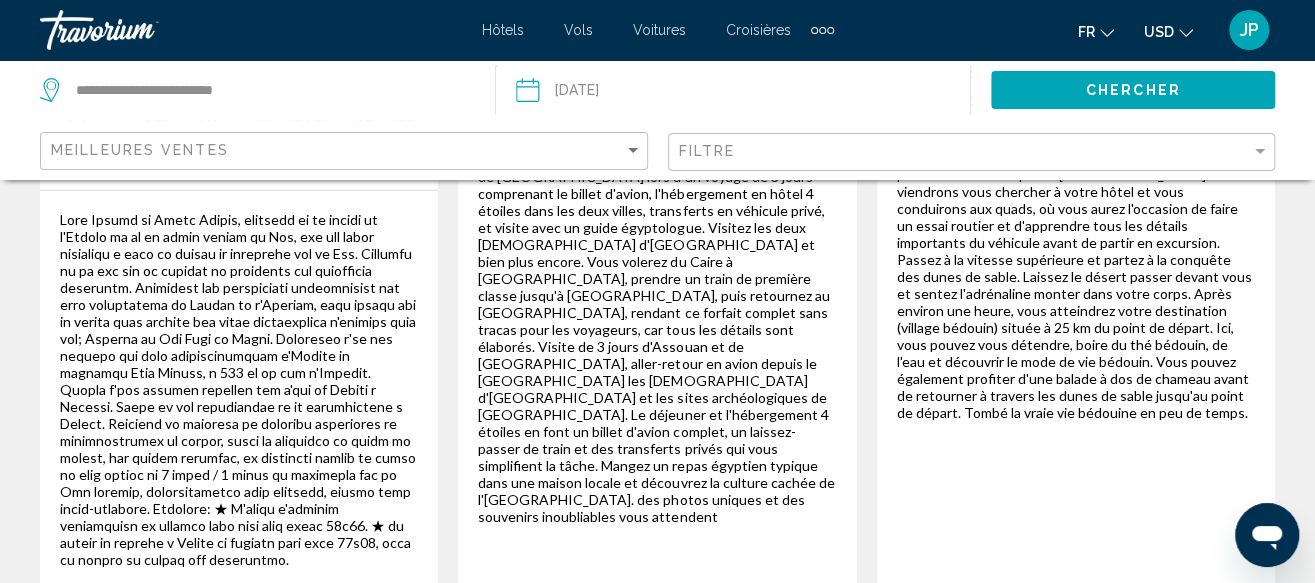 click on "Plus d'information" at bounding box center [1146, 647] 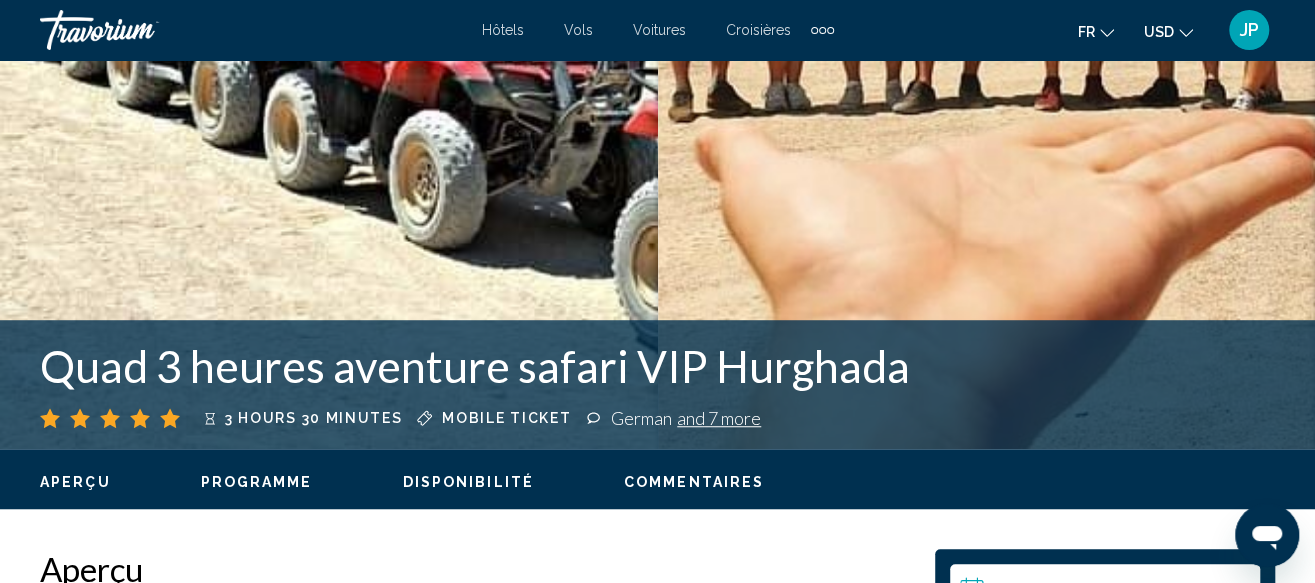 scroll, scrollTop: 943, scrollLeft: 0, axis: vertical 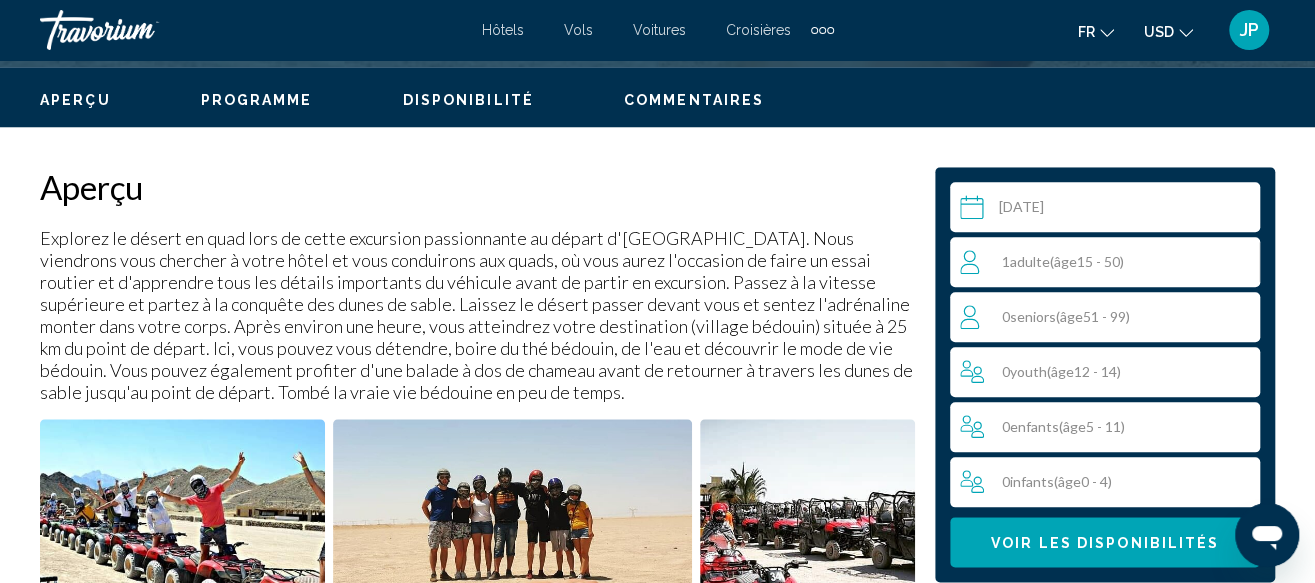 click on "( âge  15 - 50)" at bounding box center [1087, 261] 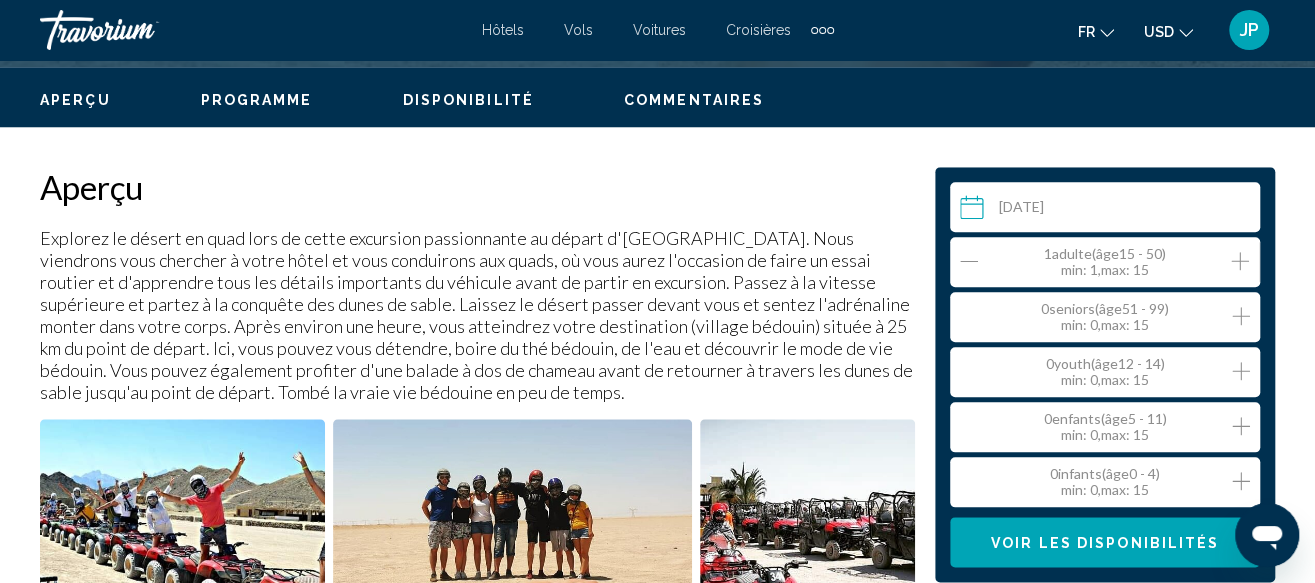 click 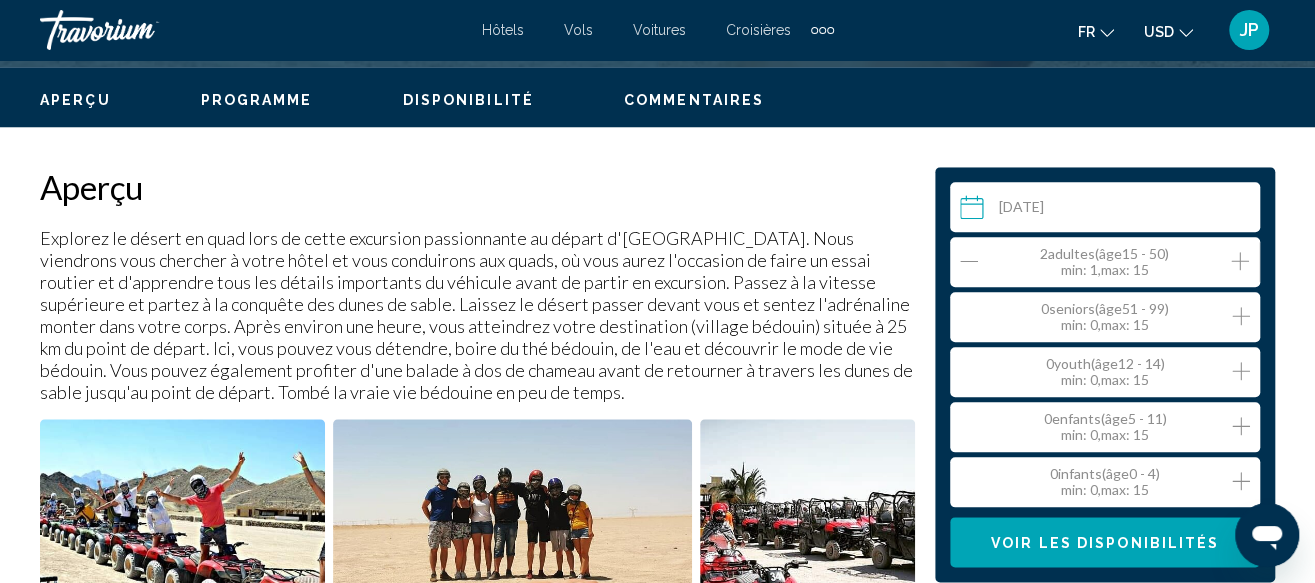 click 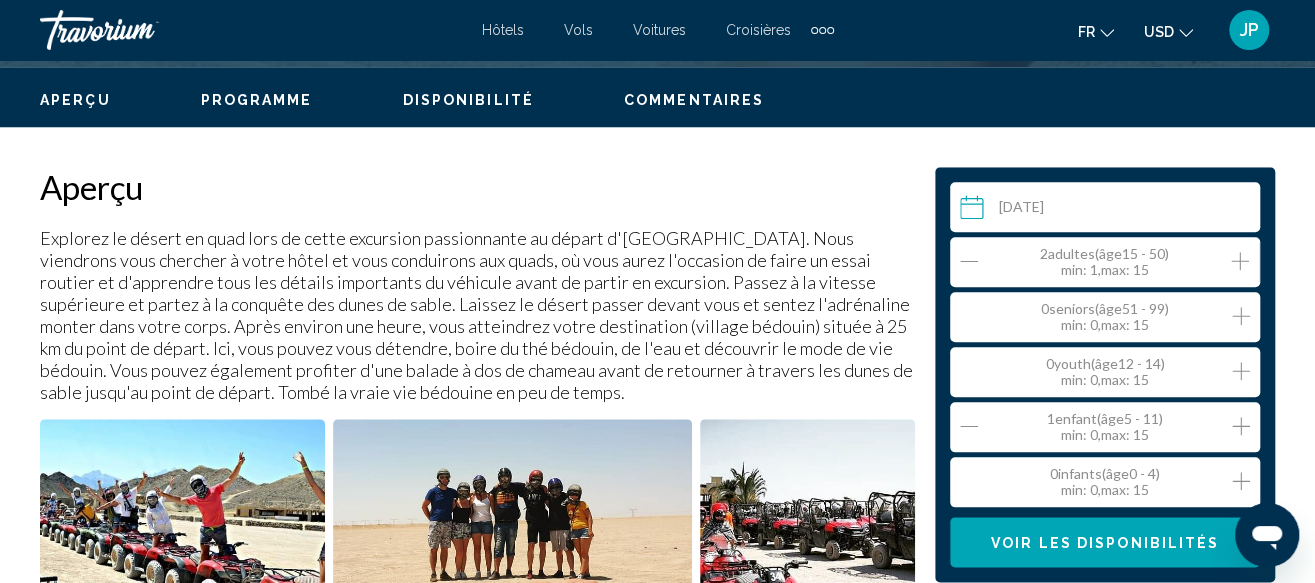click 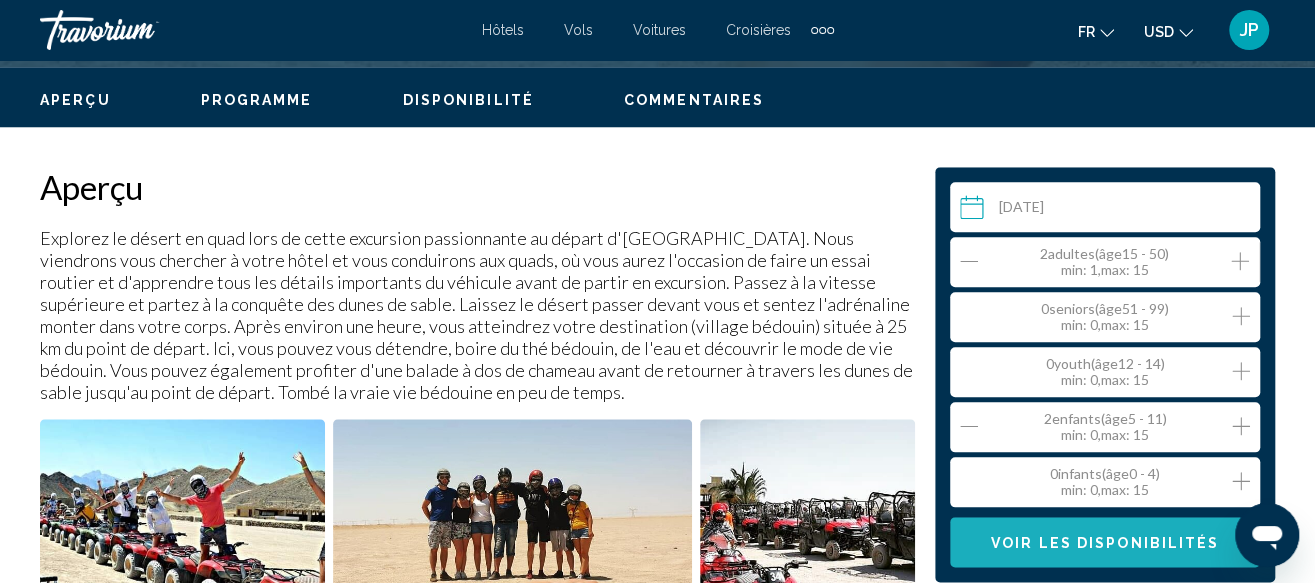 click on "Voir les disponibilités" at bounding box center [1105, 542] 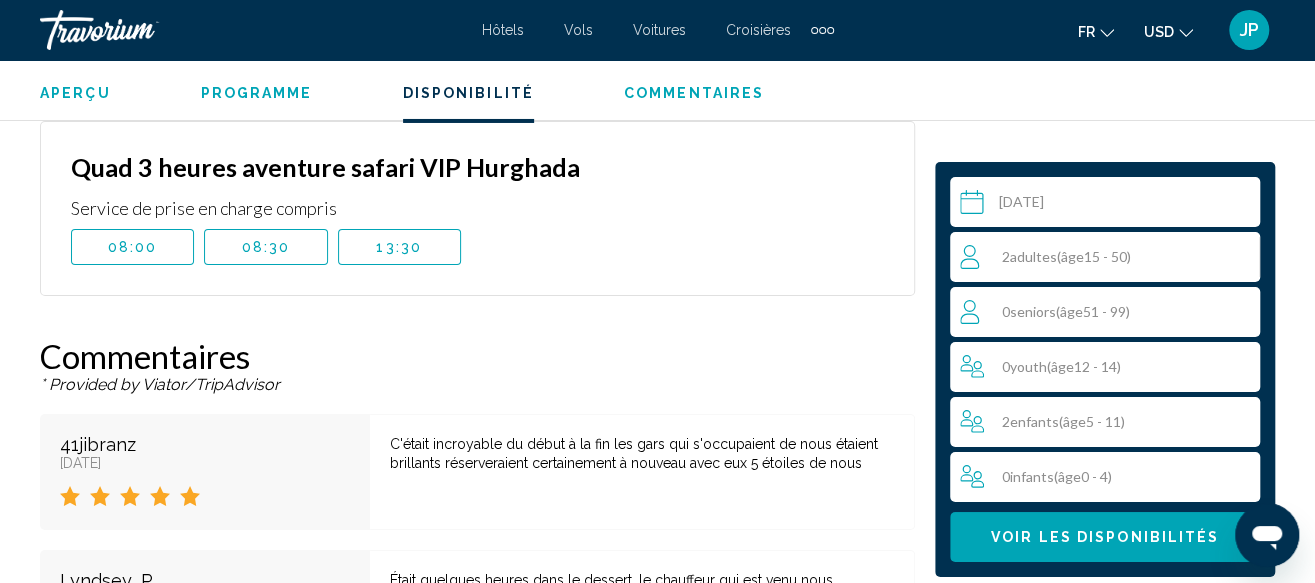 scroll, scrollTop: 3604, scrollLeft: 0, axis: vertical 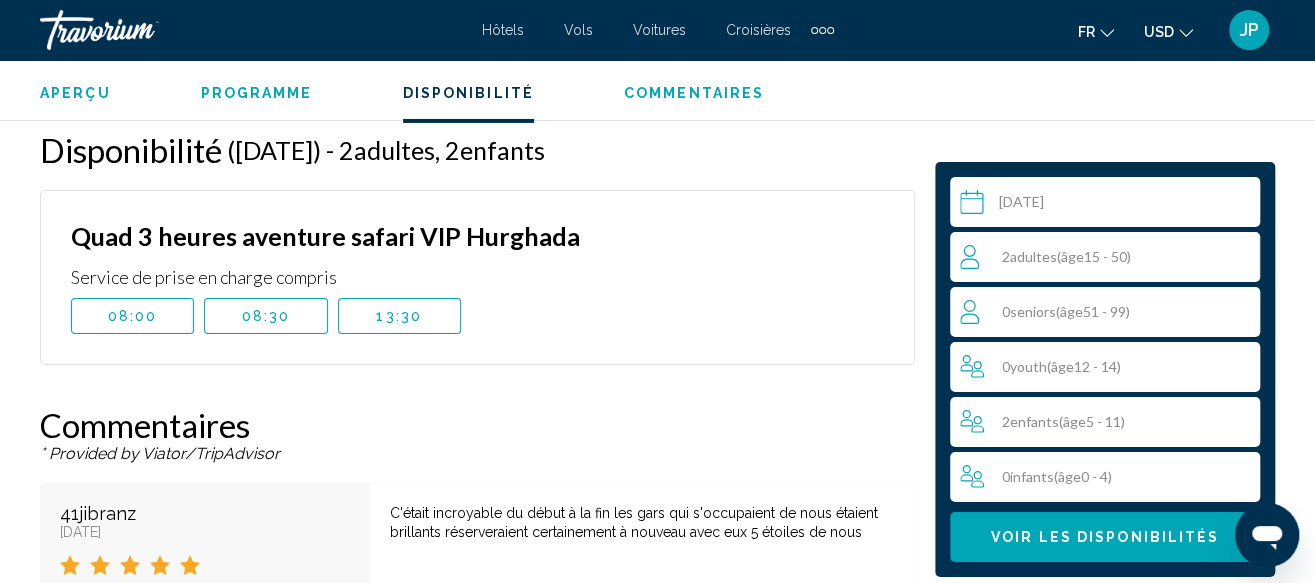click on "08:00" at bounding box center (132, 316) 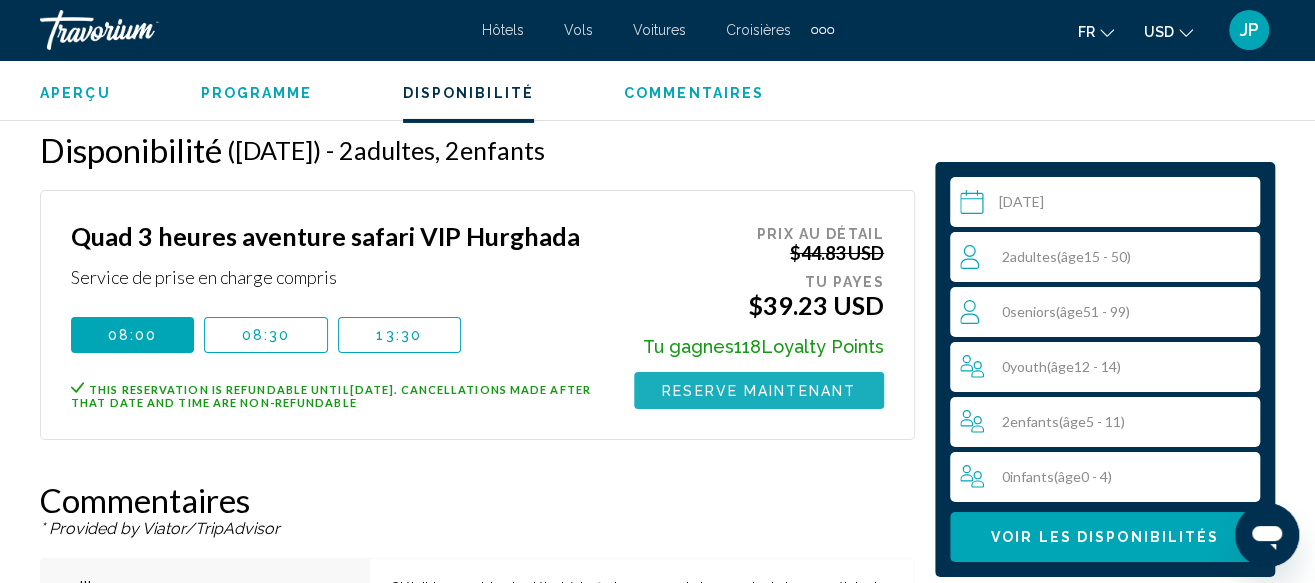 click on "Reserve maintenant" at bounding box center [759, 391] 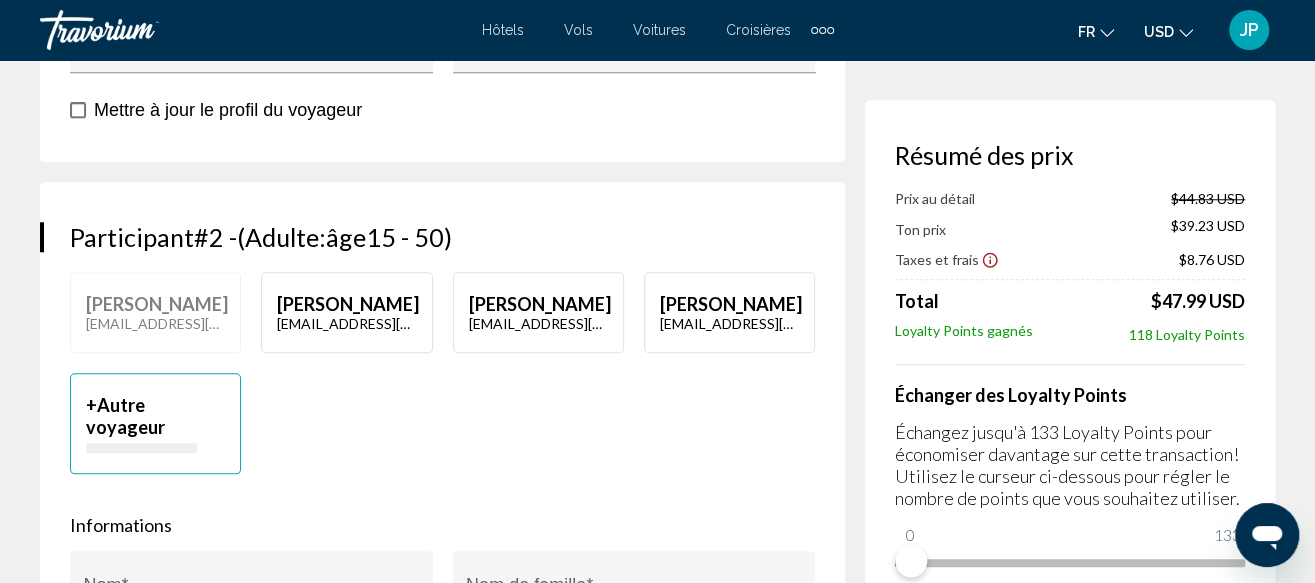 scroll, scrollTop: 900, scrollLeft: 0, axis: vertical 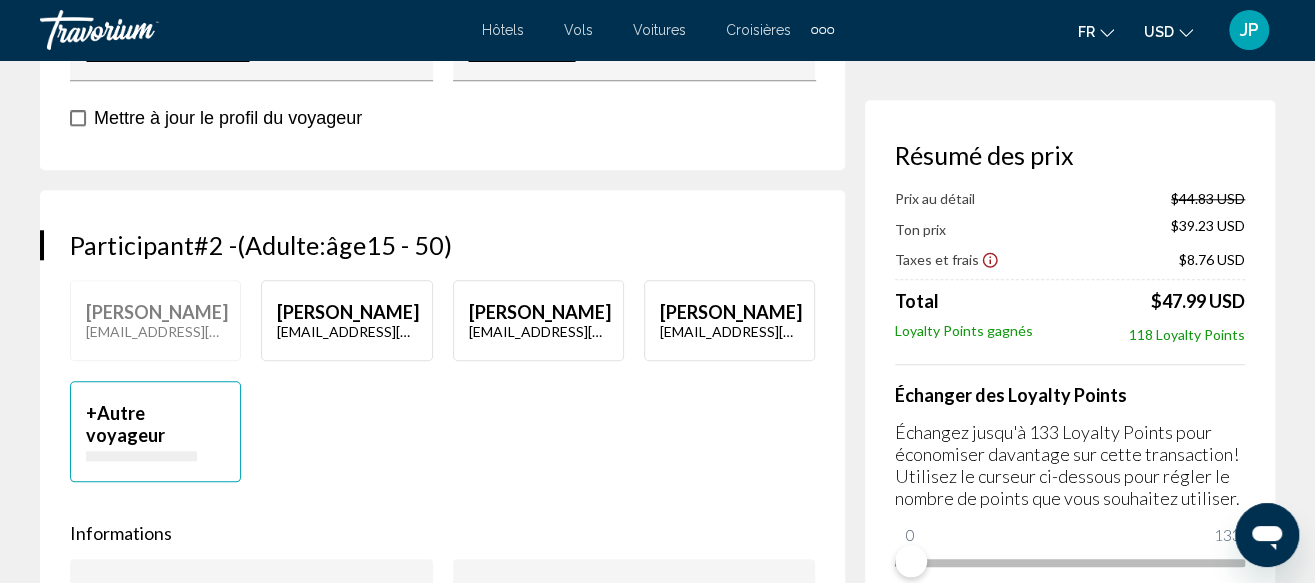 click on "Jérémy Clermont  jen_parents9@hotmail.com" at bounding box center (346, -227) 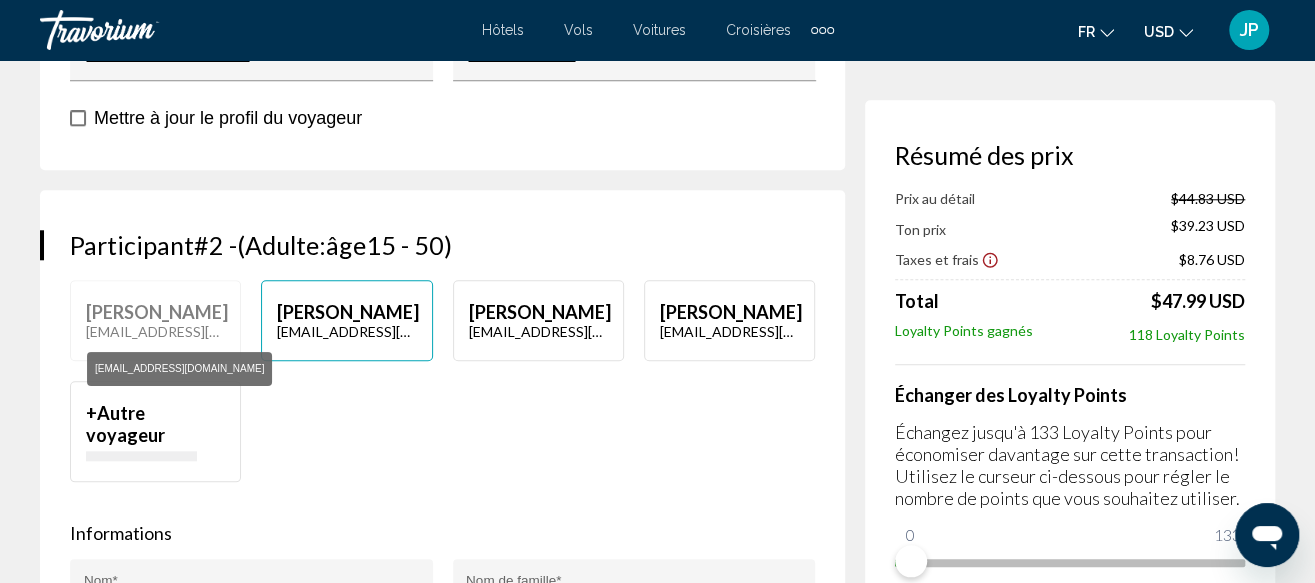 click on "jen_parents9@hotmail.com" at bounding box center (155, -216) 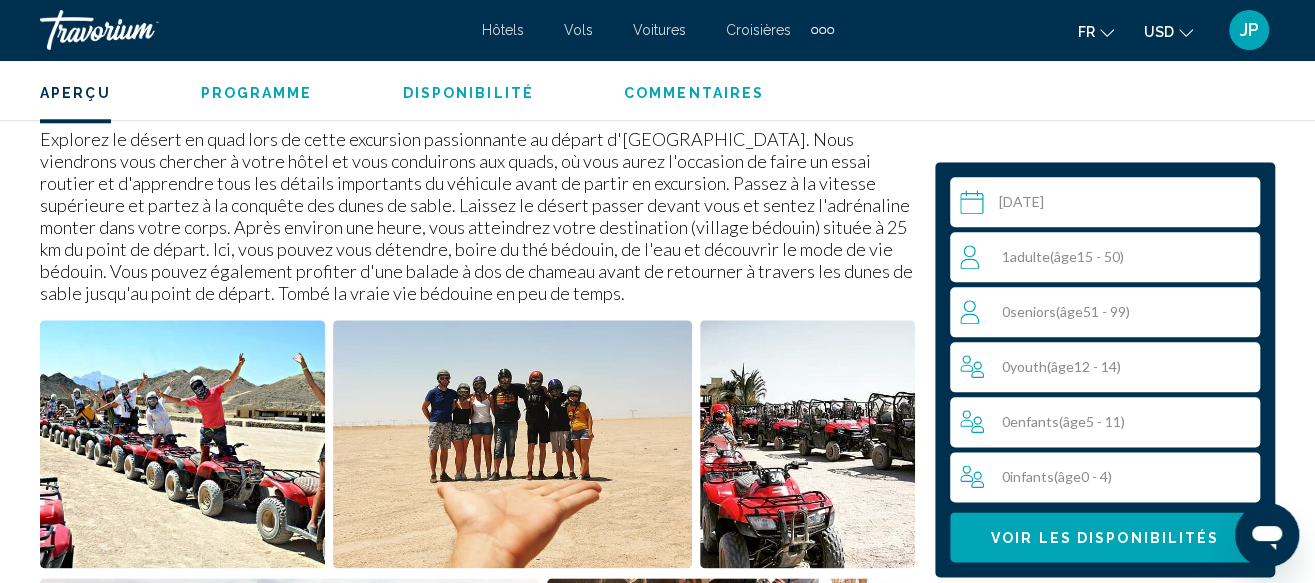 scroll, scrollTop: 1243, scrollLeft: 0, axis: vertical 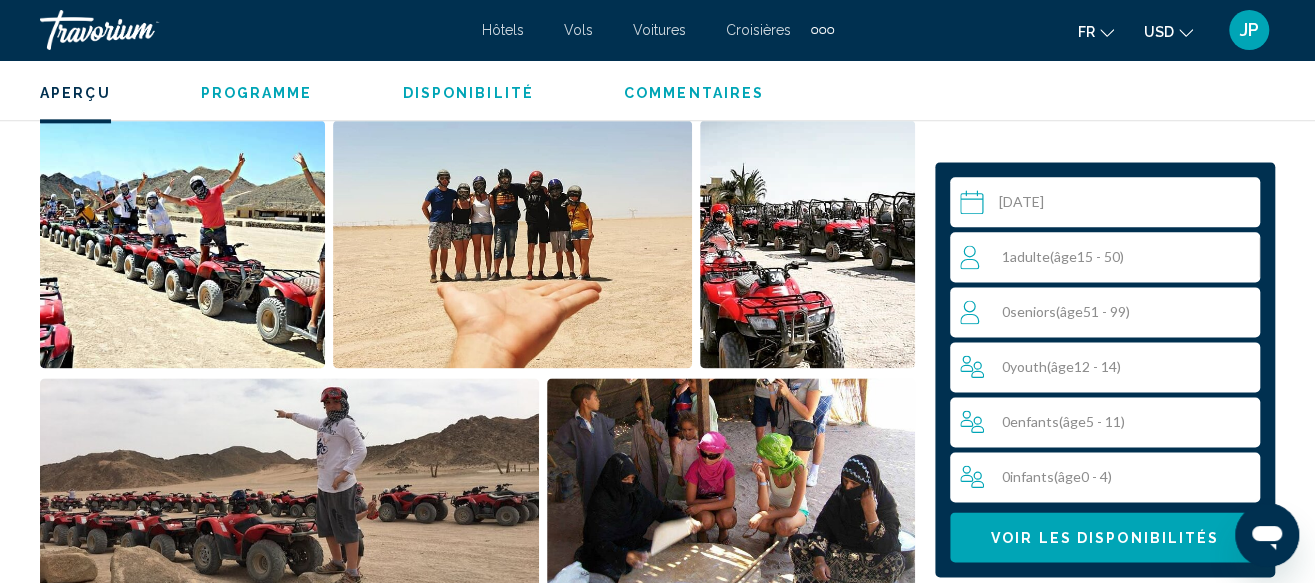 click on "1  Adulte Adultes  ( âge  15 - 50)" at bounding box center (1109, 257) 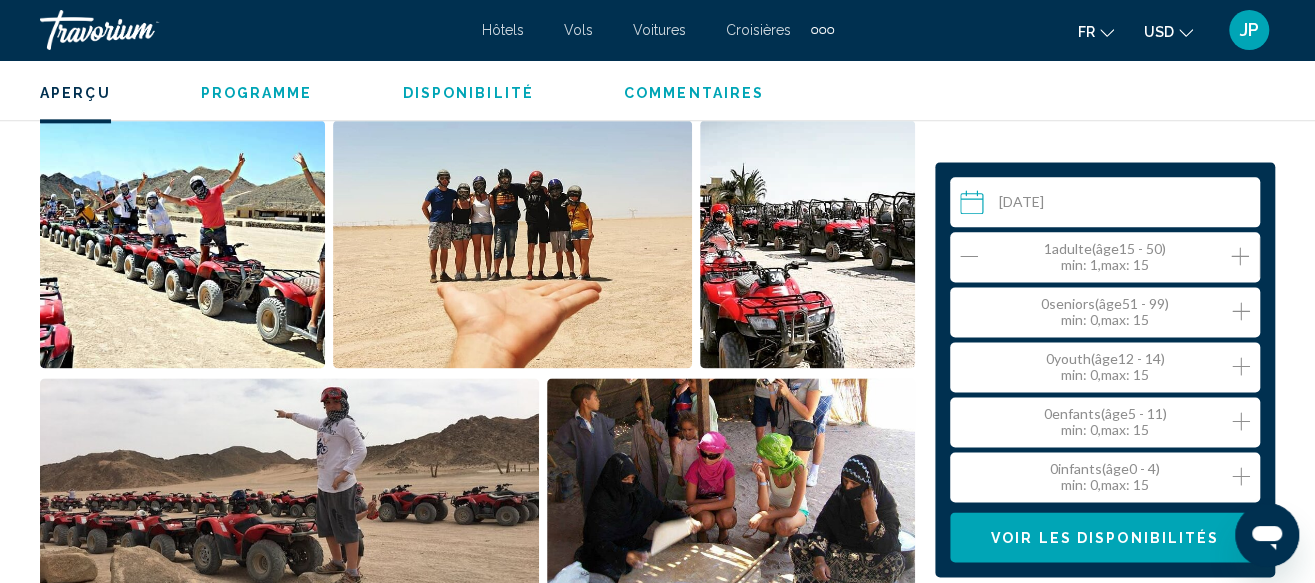 click 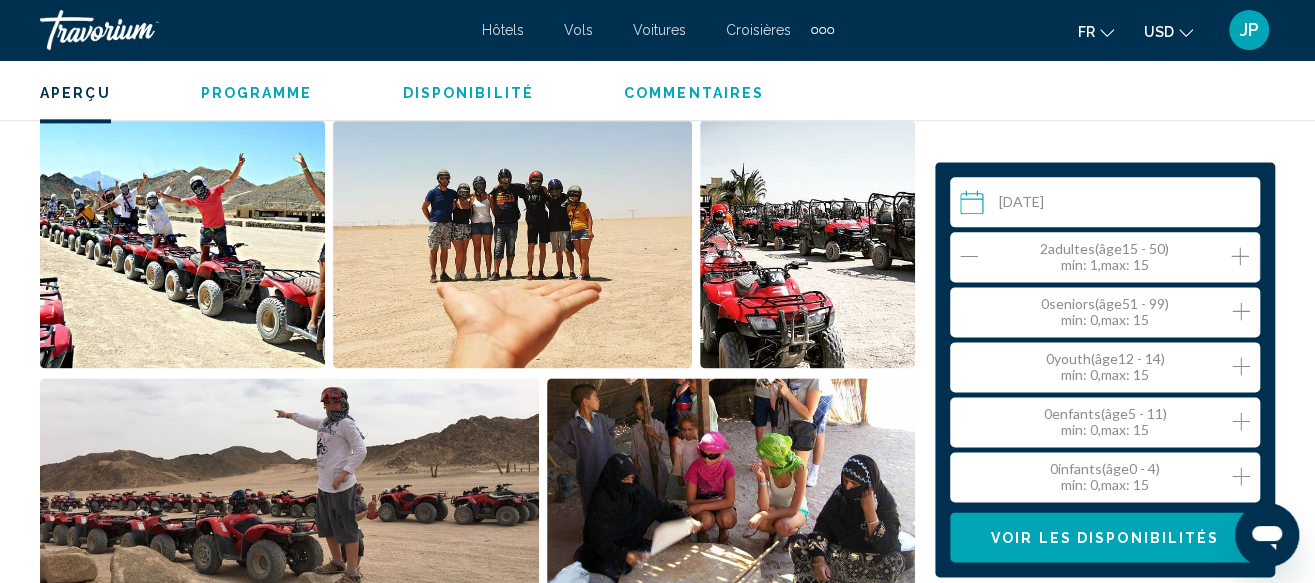 click 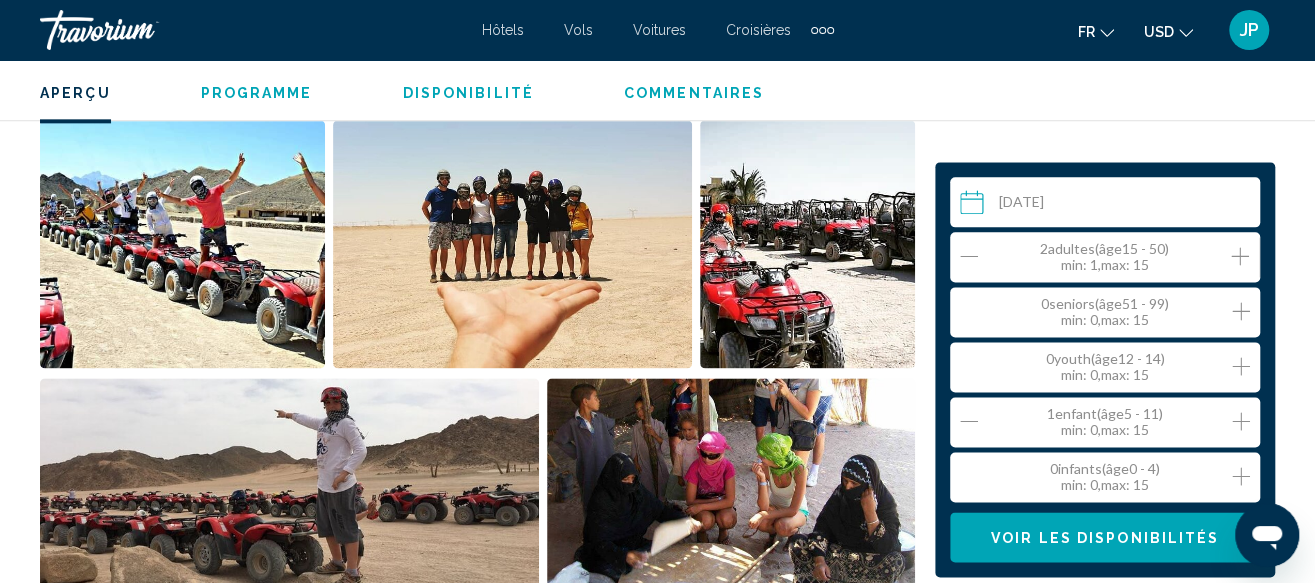 click 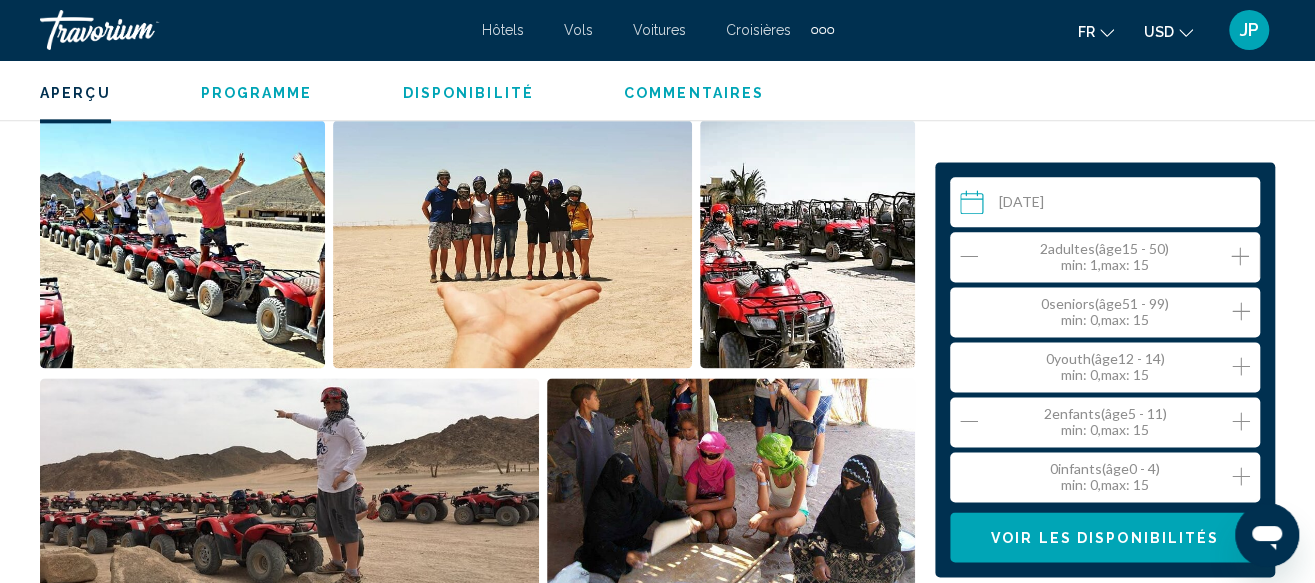click on "Voir les disponibilités" at bounding box center [1105, 537] 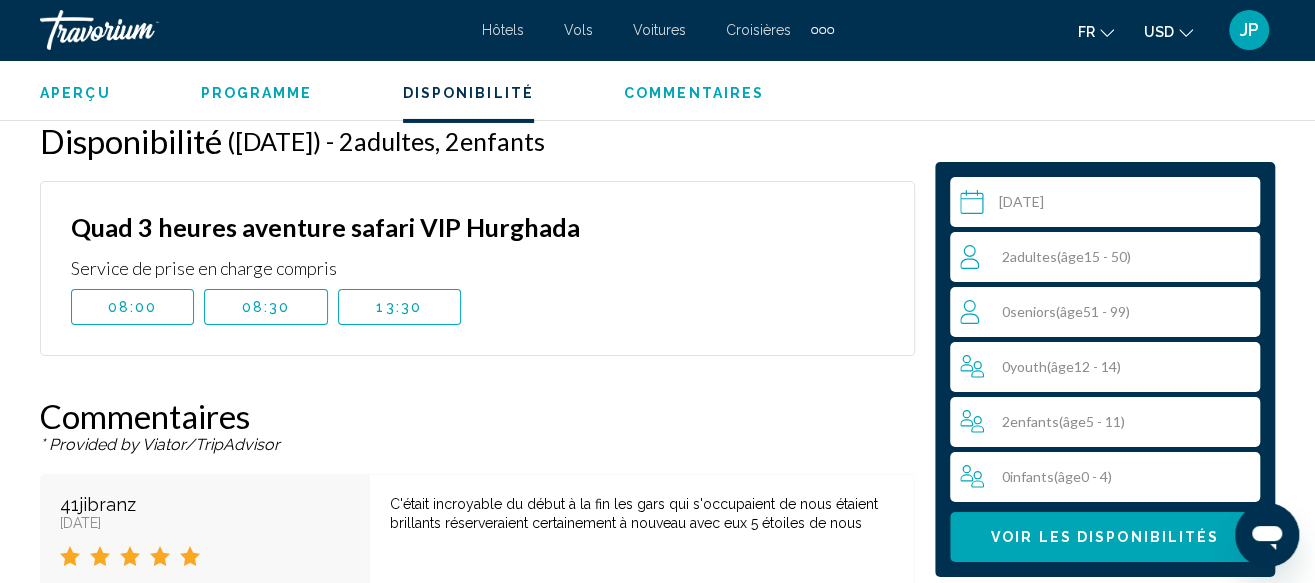 scroll, scrollTop: 3612, scrollLeft: 0, axis: vertical 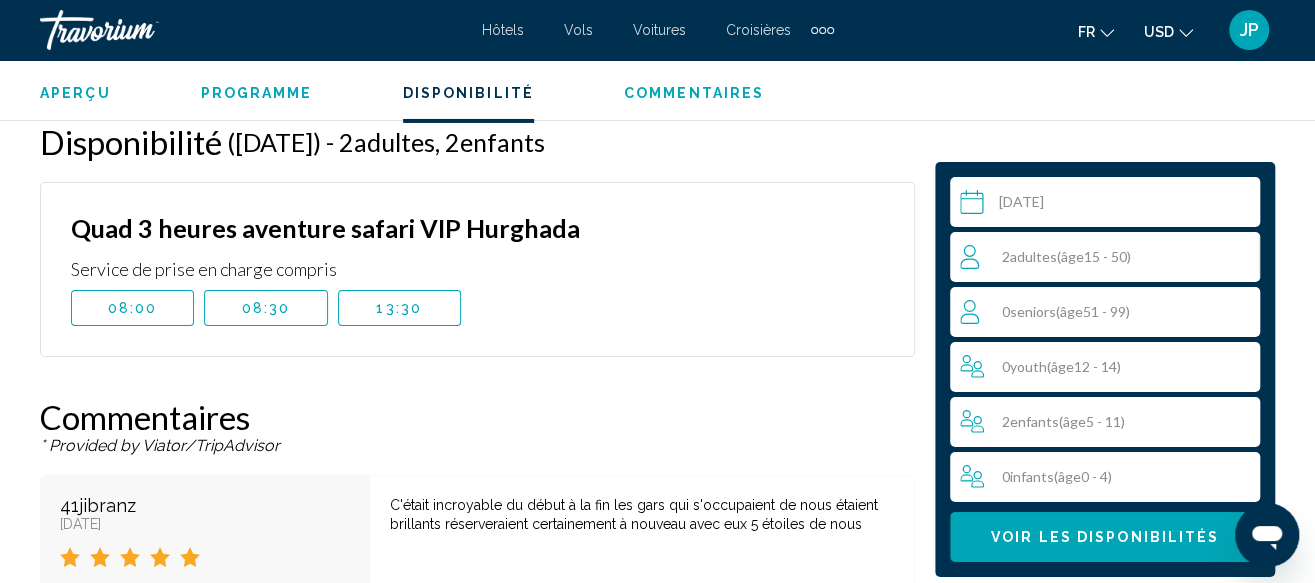 click on "08:00" at bounding box center (133, 308) 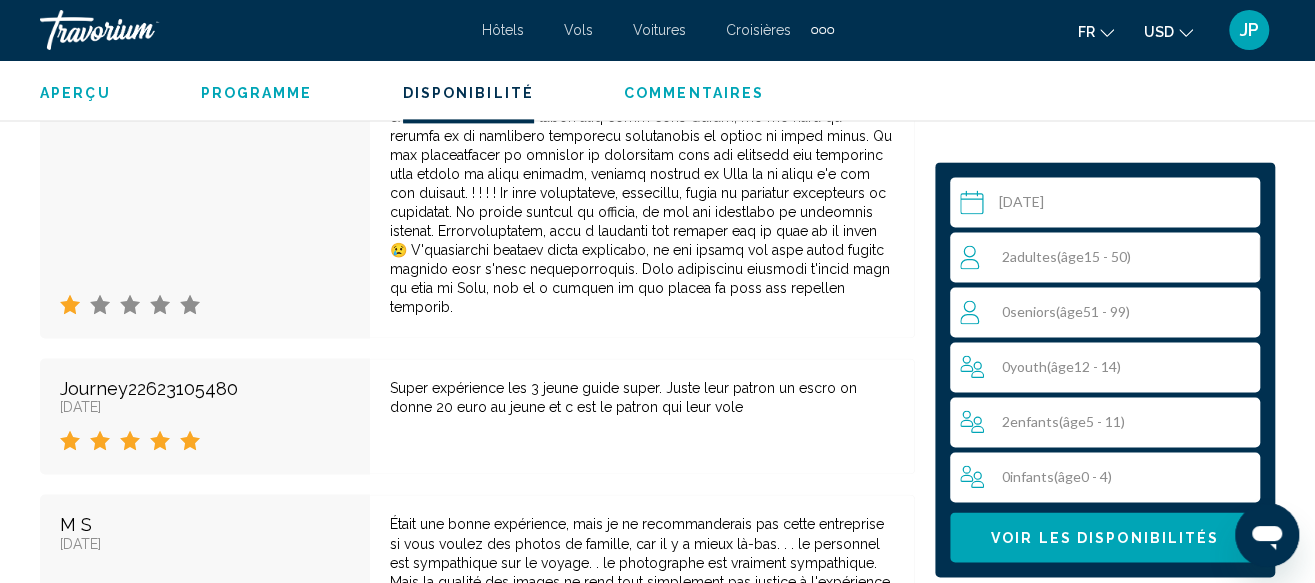 scroll, scrollTop: 5397, scrollLeft: 0, axis: vertical 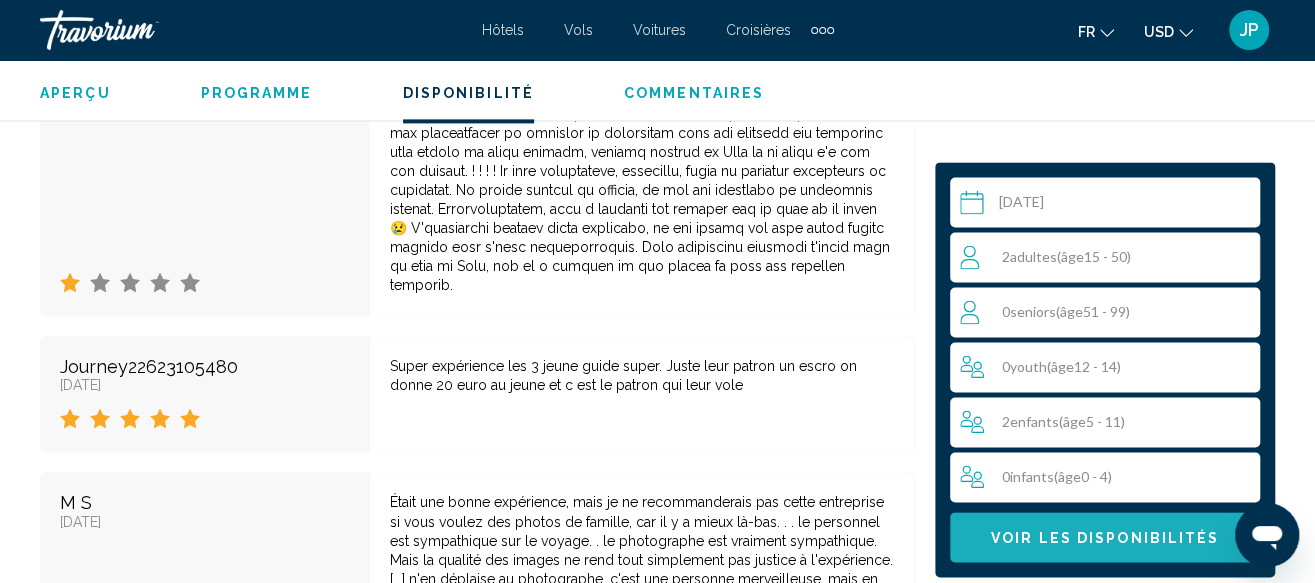 click on "Voir les disponibilités" at bounding box center (1105, 538) 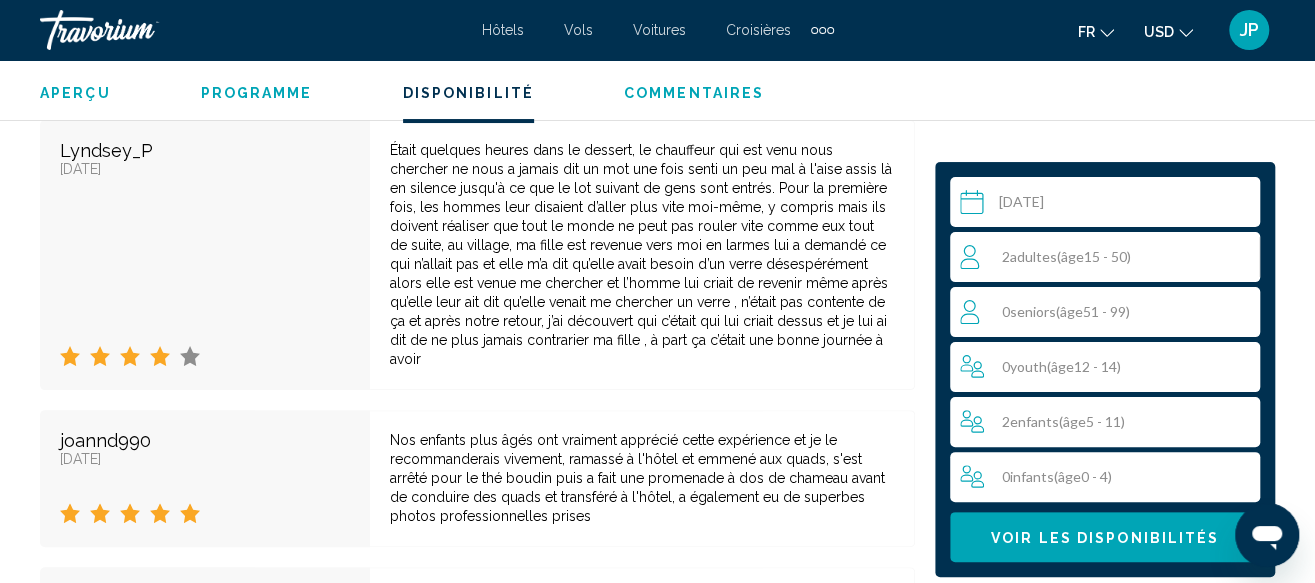 scroll, scrollTop: 3612, scrollLeft: 0, axis: vertical 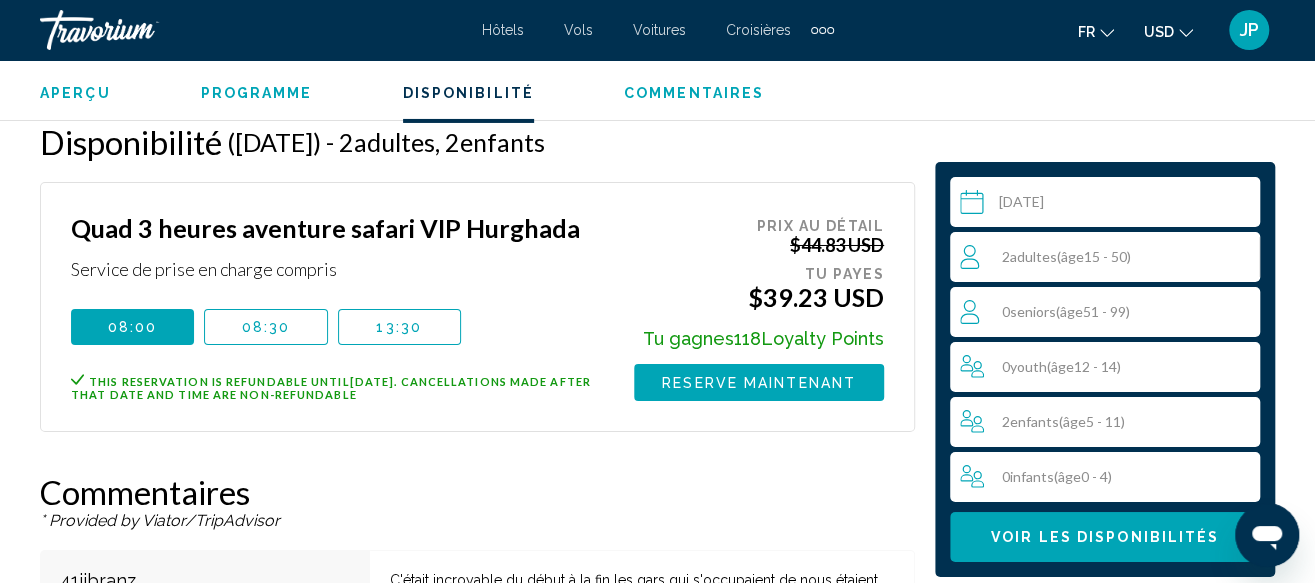 click on "Reserve maintenant" at bounding box center [759, 383] 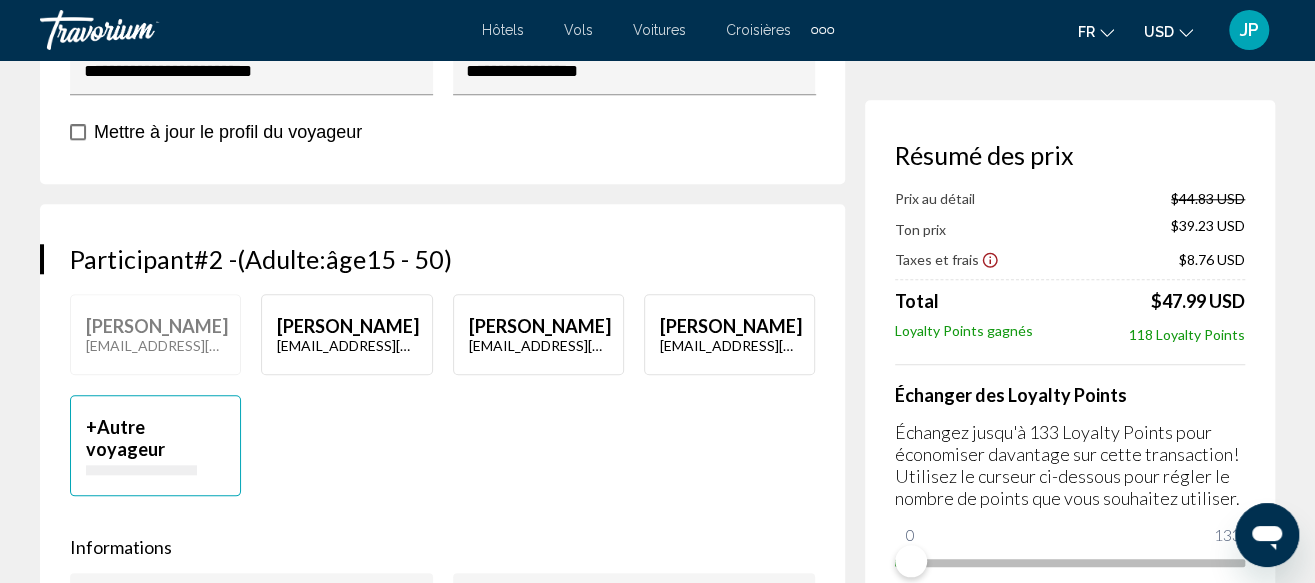 scroll, scrollTop: 900, scrollLeft: 0, axis: vertical 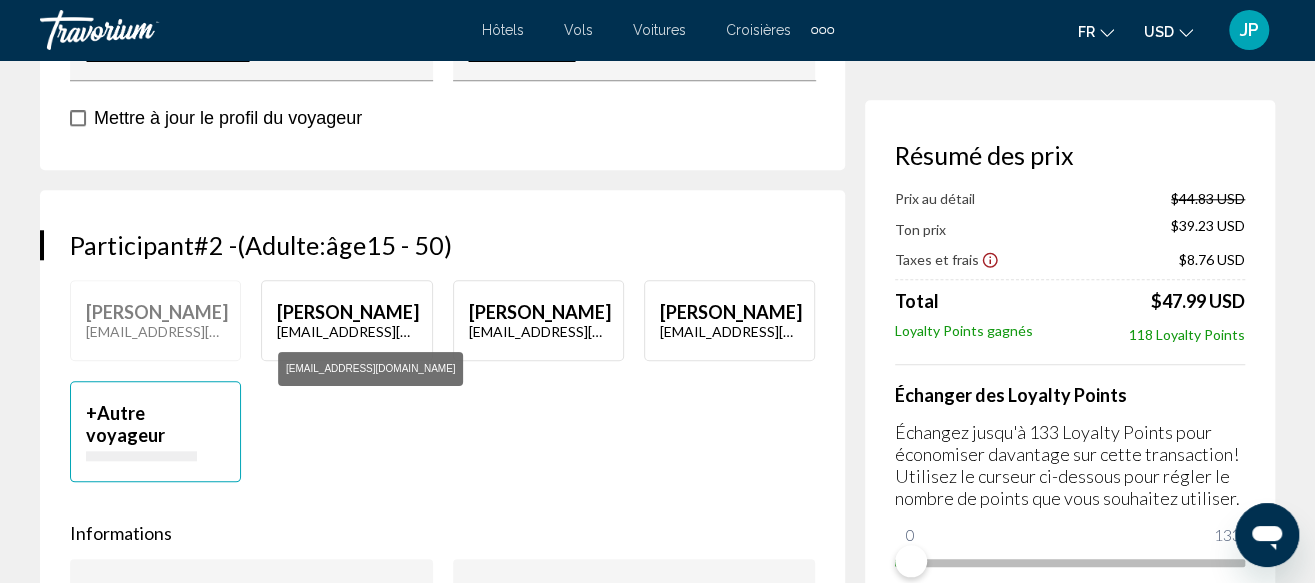 click on "jen_parents9@hotmail.com" at bounding box center (346, -216) 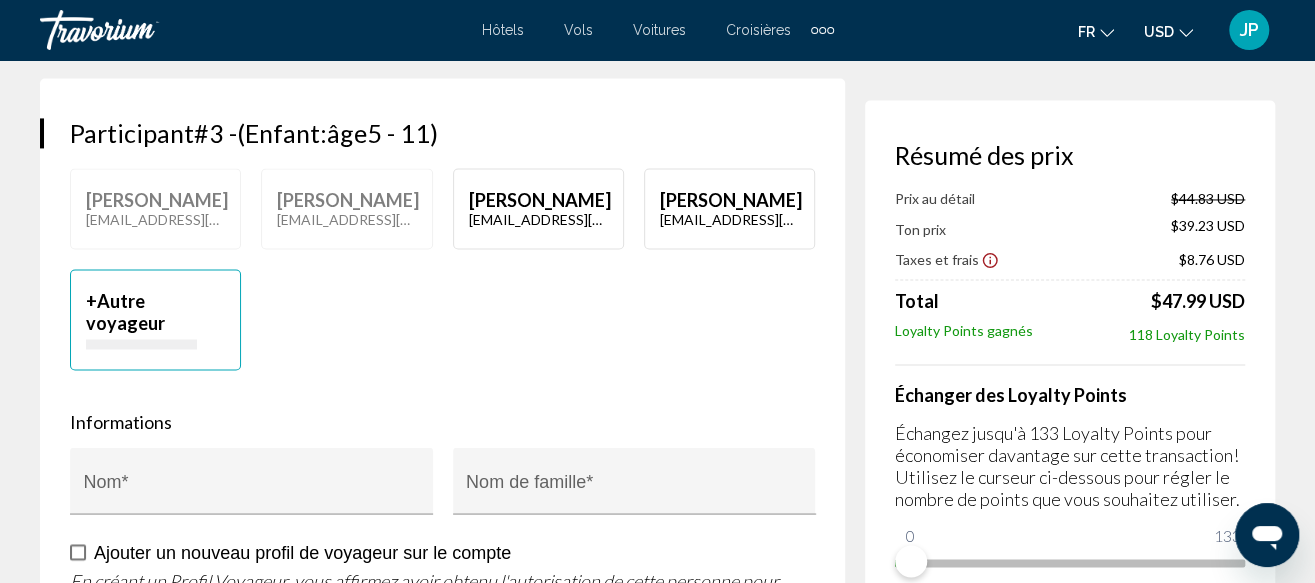 scroll, scrollTop: 1600, scrollLeft: 0, axis: vertical 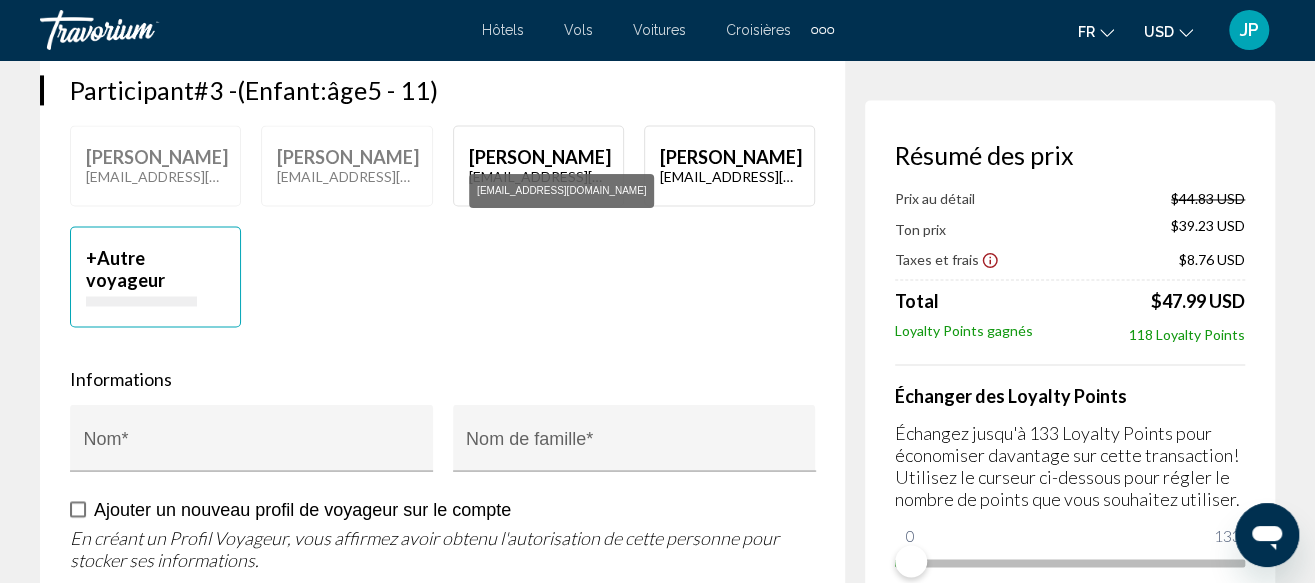 click on "Lilou Clermont" at bounding box center [538, -935] 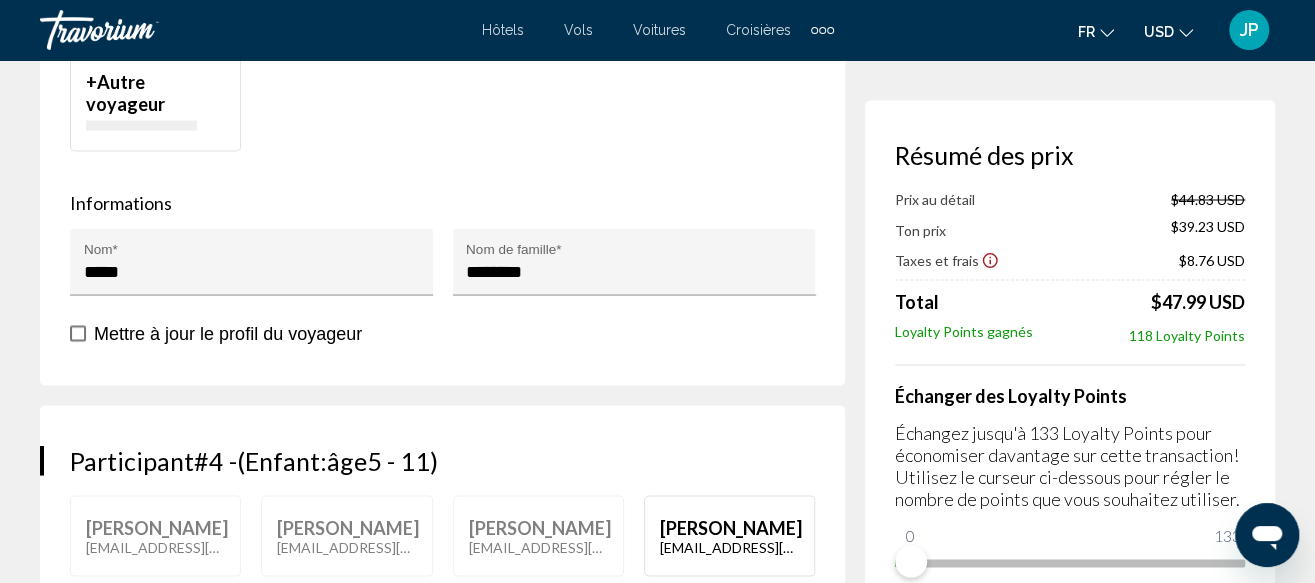 scroll, scrollTop: 1900, scrollLeft: 0, axis: vertical 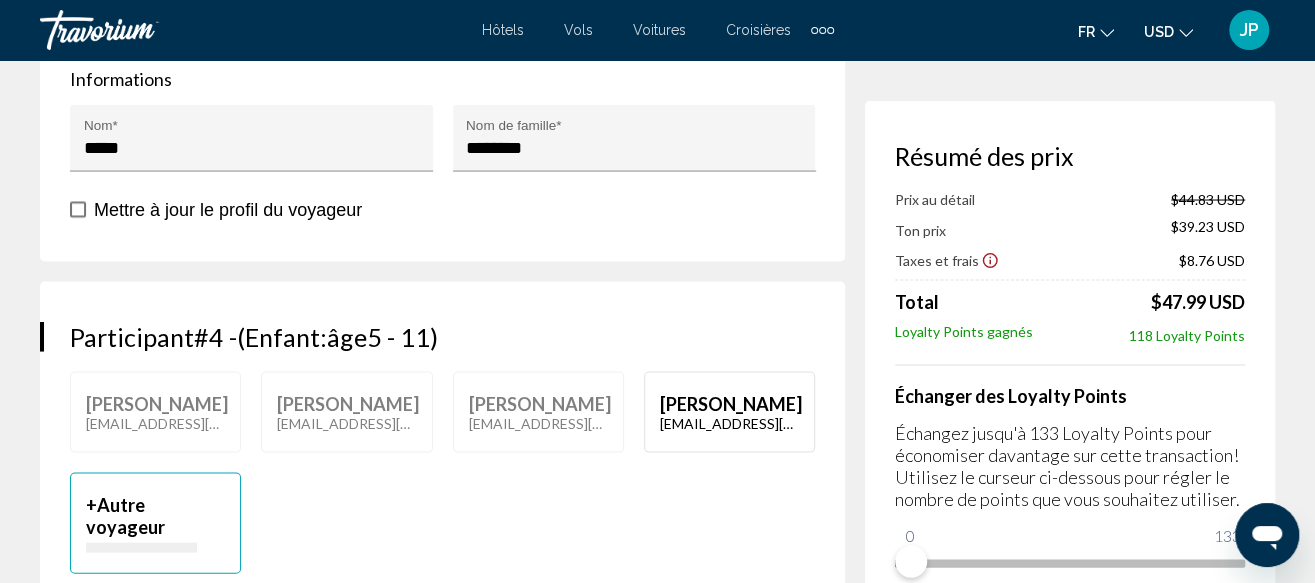 click on "Mylan  Clermont" at bounding box center [729, -1235] 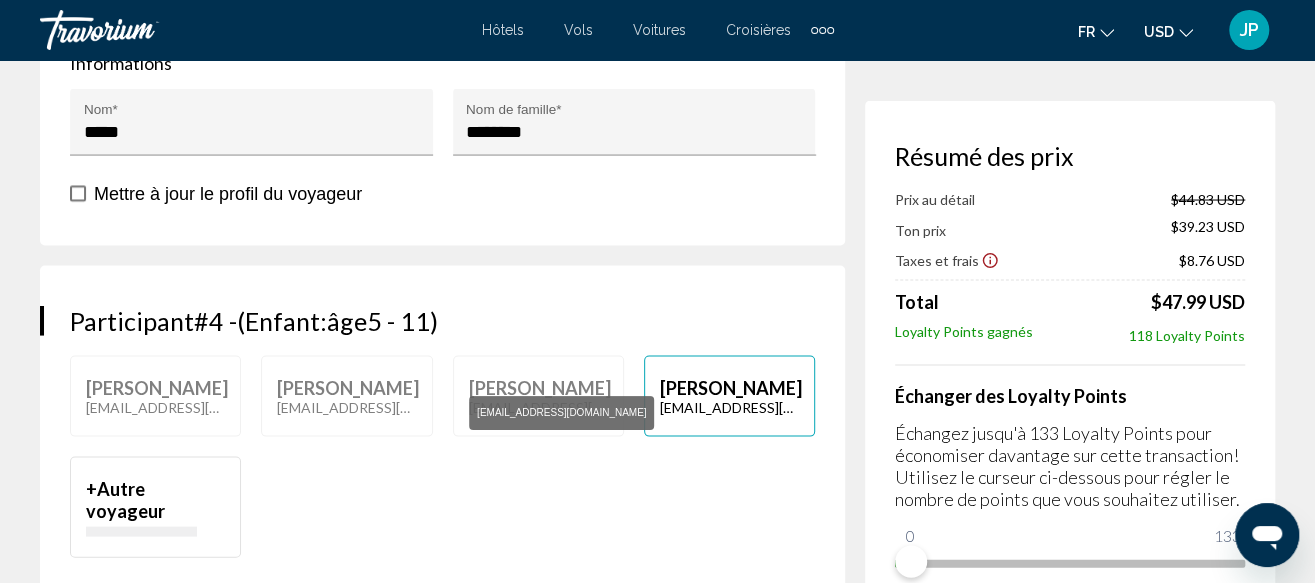 scroll, scrollTop: 2200, scrollLeft: 0, axis: vertical 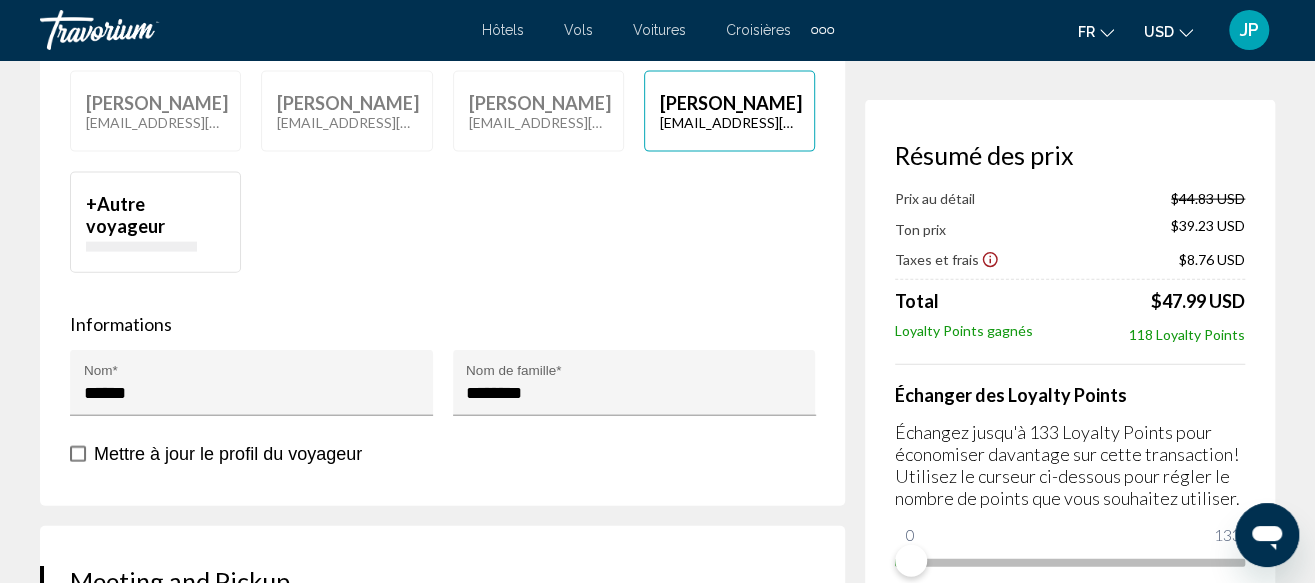 click at bounding box center [78, 454] 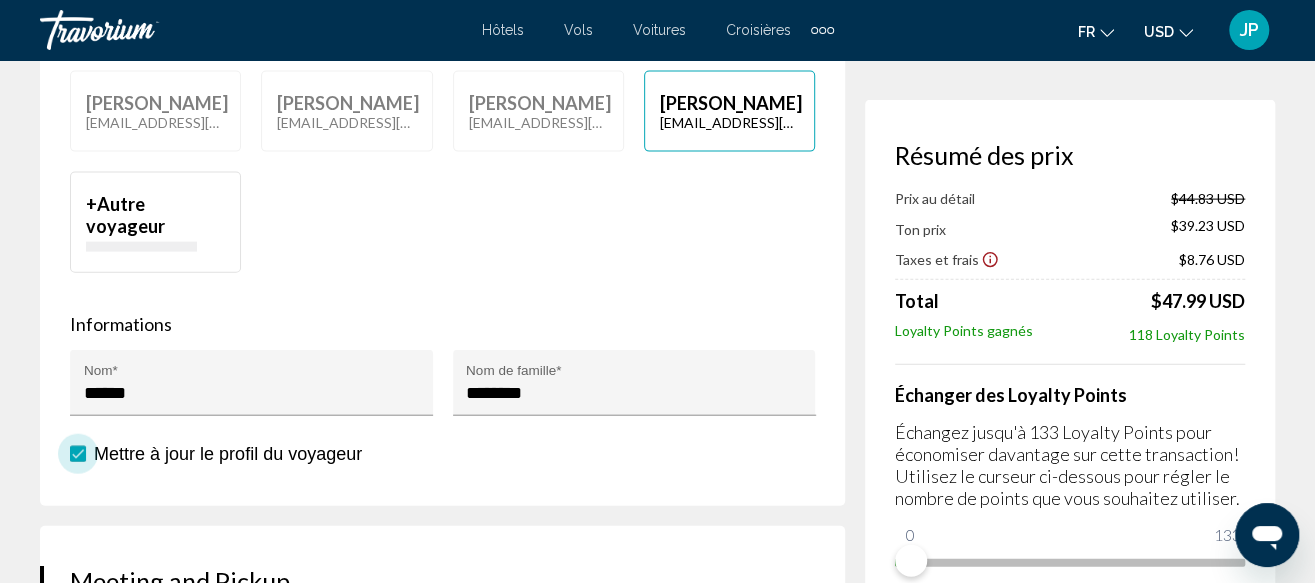click at bounding box center (78, 454) 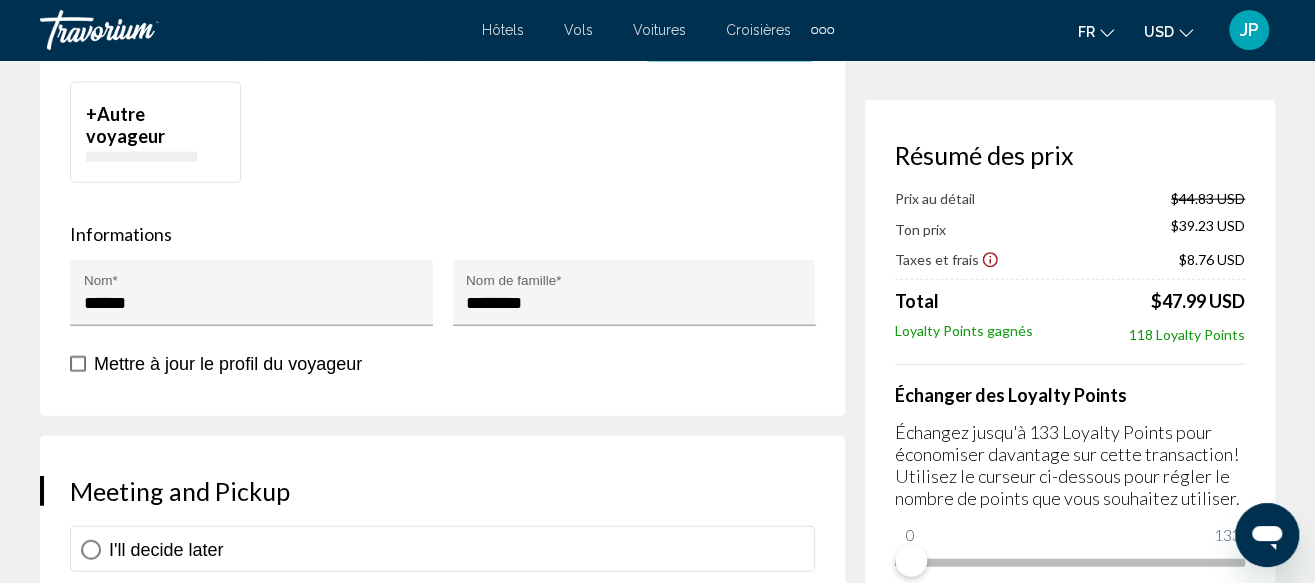 scroll, scrollTop: 2400, scrollLeft: 0, axis: vertical 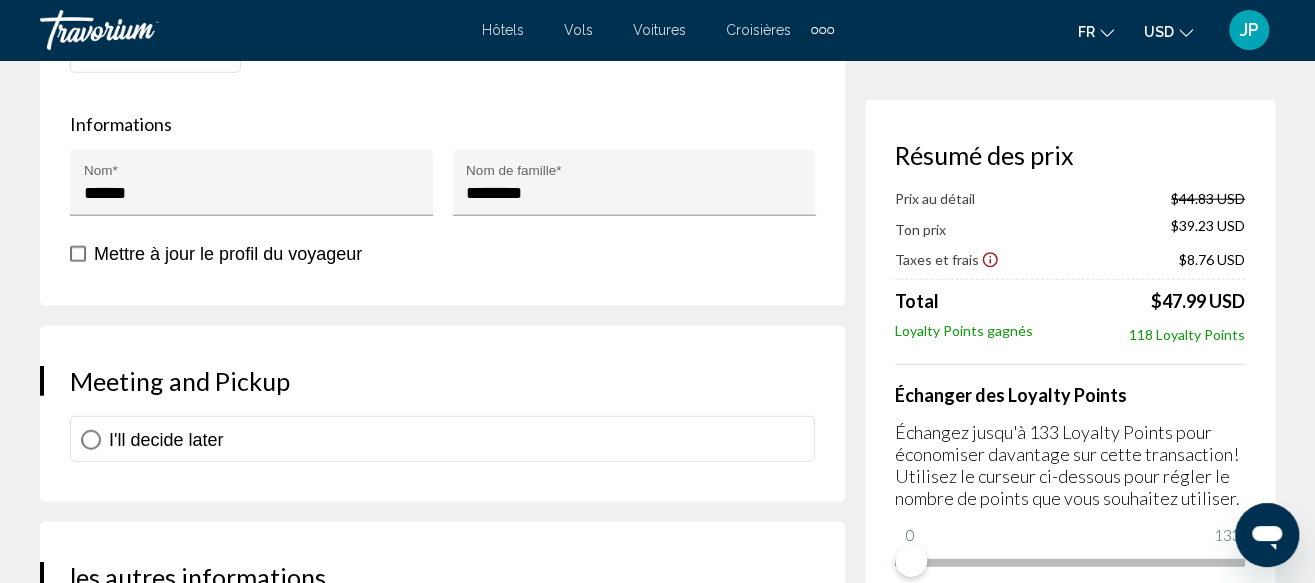 click at bounding box center (91, 440) 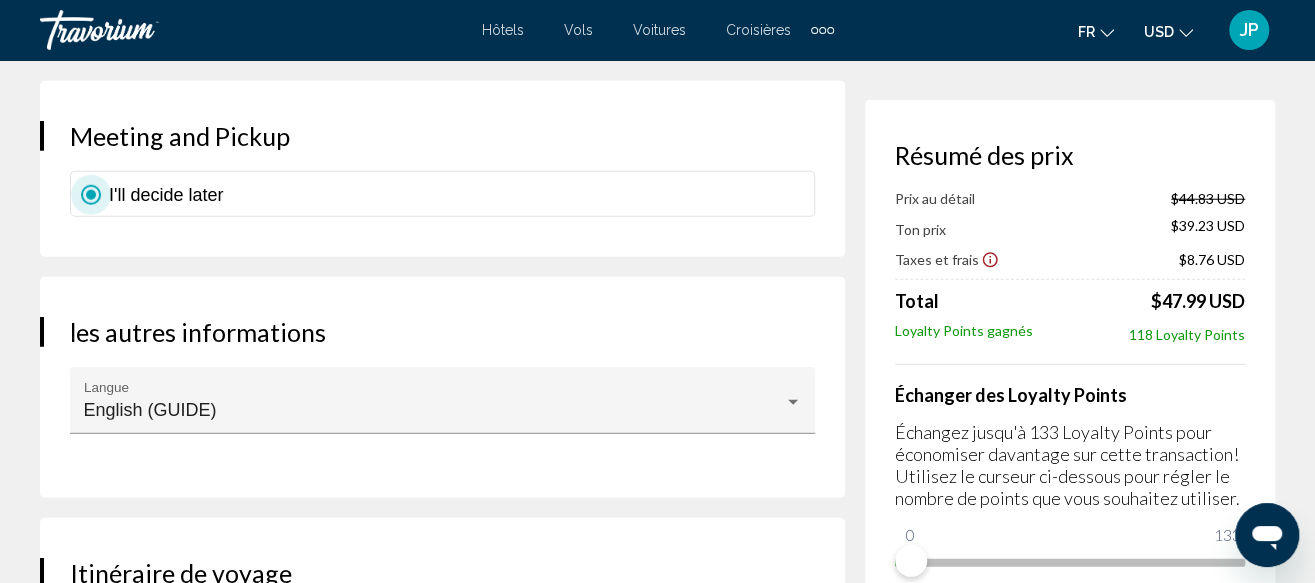 scroll, scrollTop: 2700, scrollLeft: 0, axis: vertical 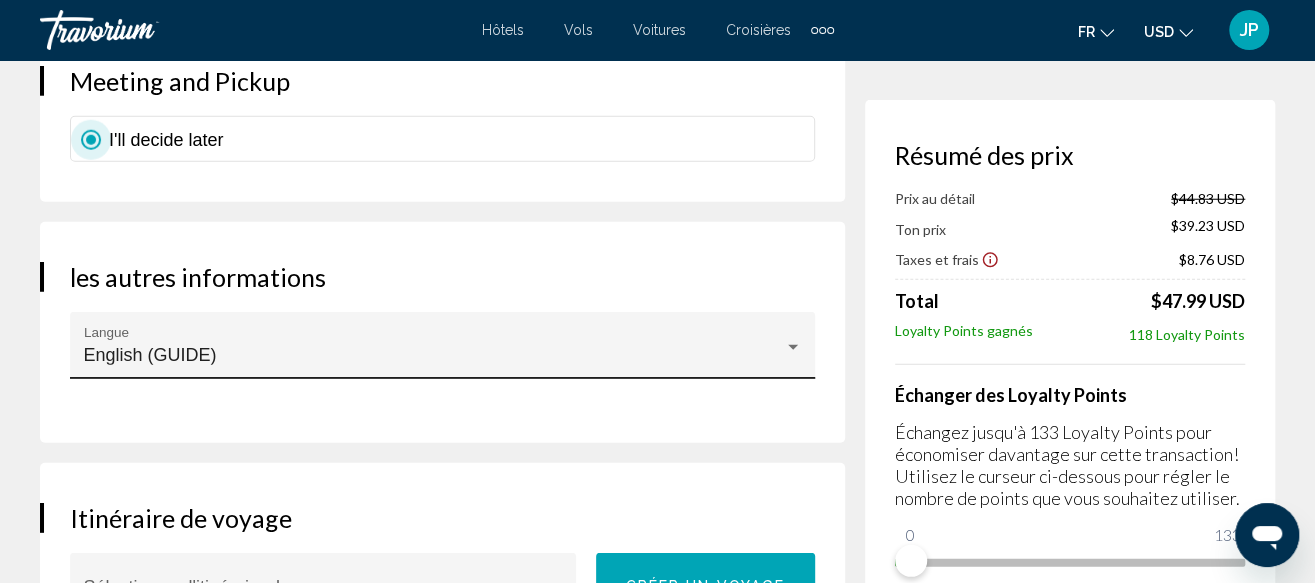 click on "English (GUIDE)" at bounding box center (434, 355) 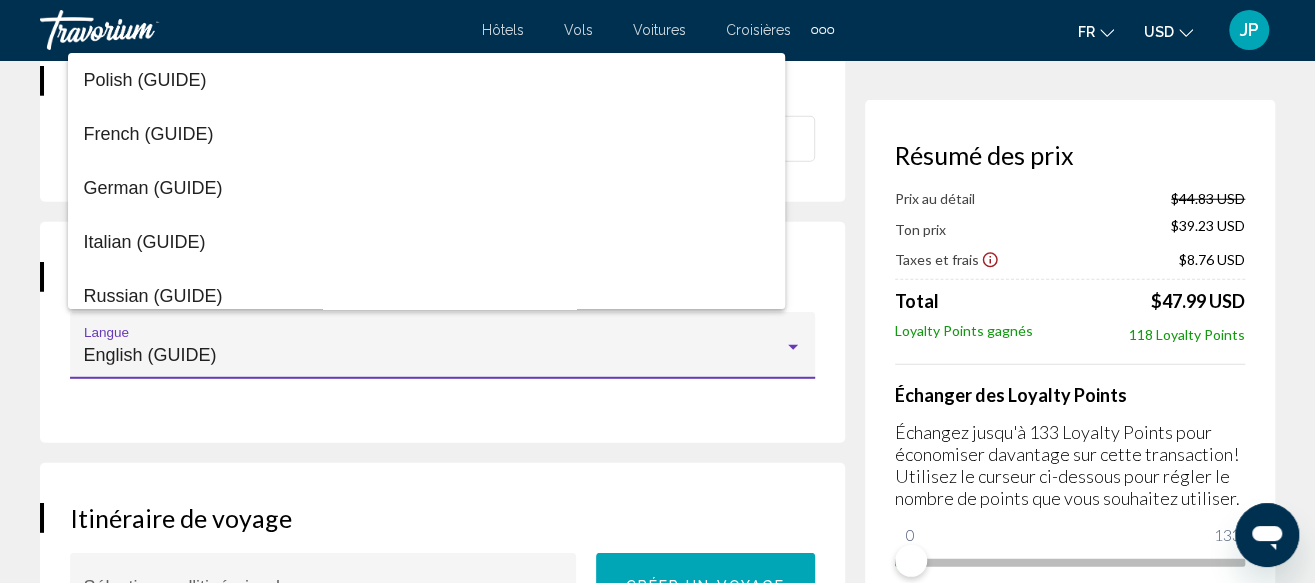 scroll, scrollTop: 176, scrollLeft: 0, axis: vertical 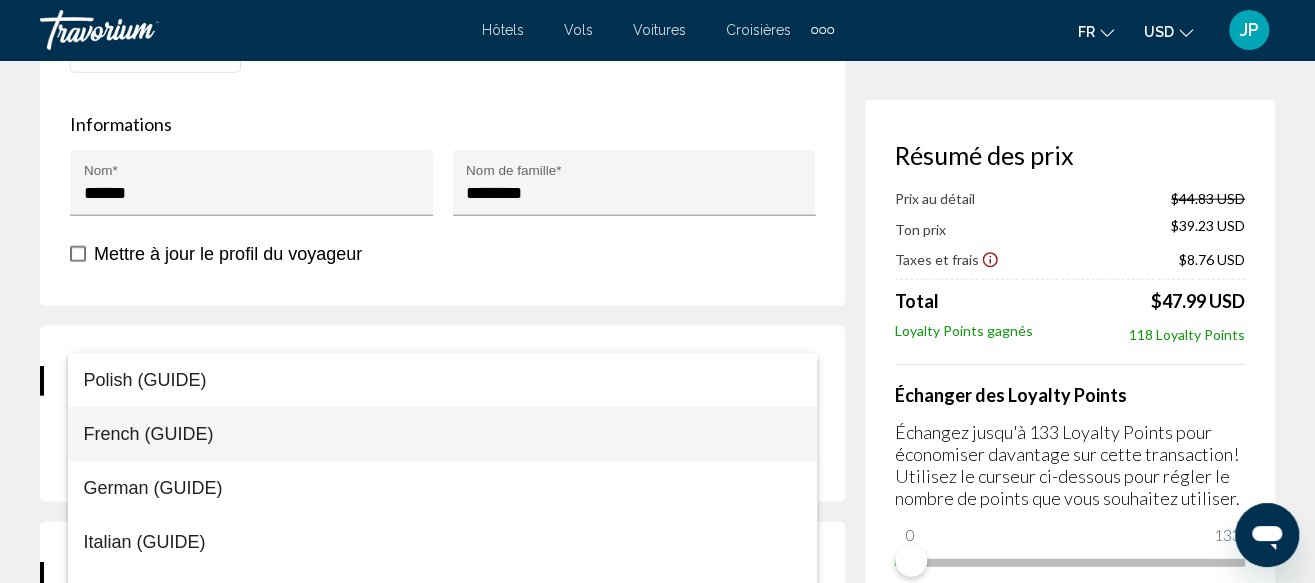 click on "French (GUIDE)" at bounding box center (443, 434) 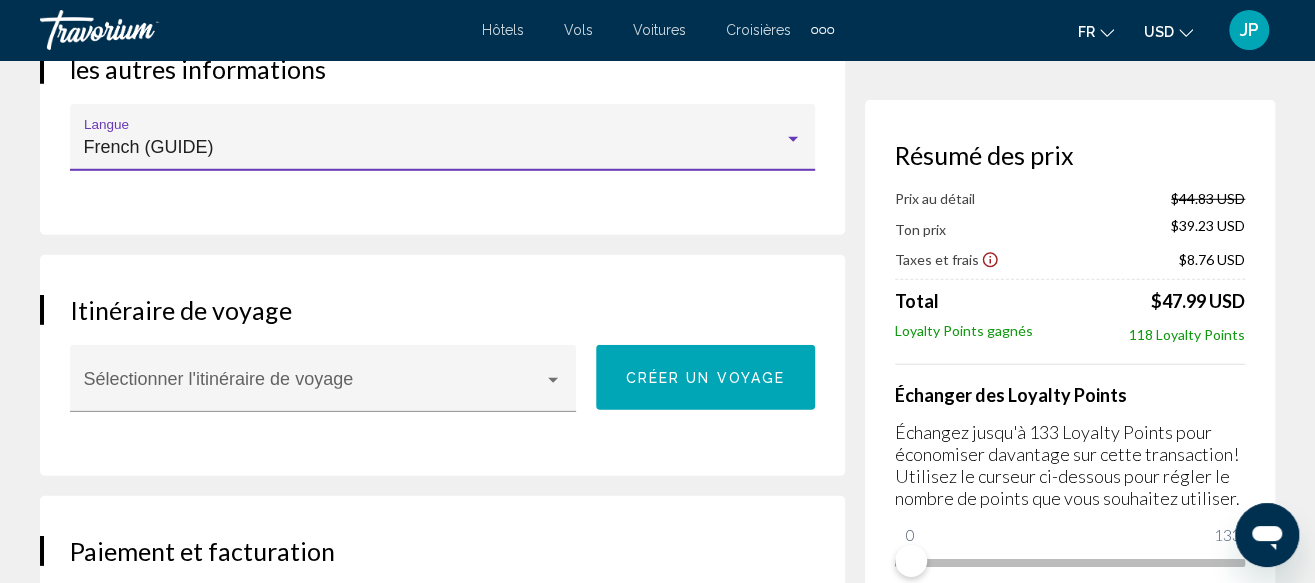 scroll, scrollTop: 2908, scrollLeft: 0, axis: vertical 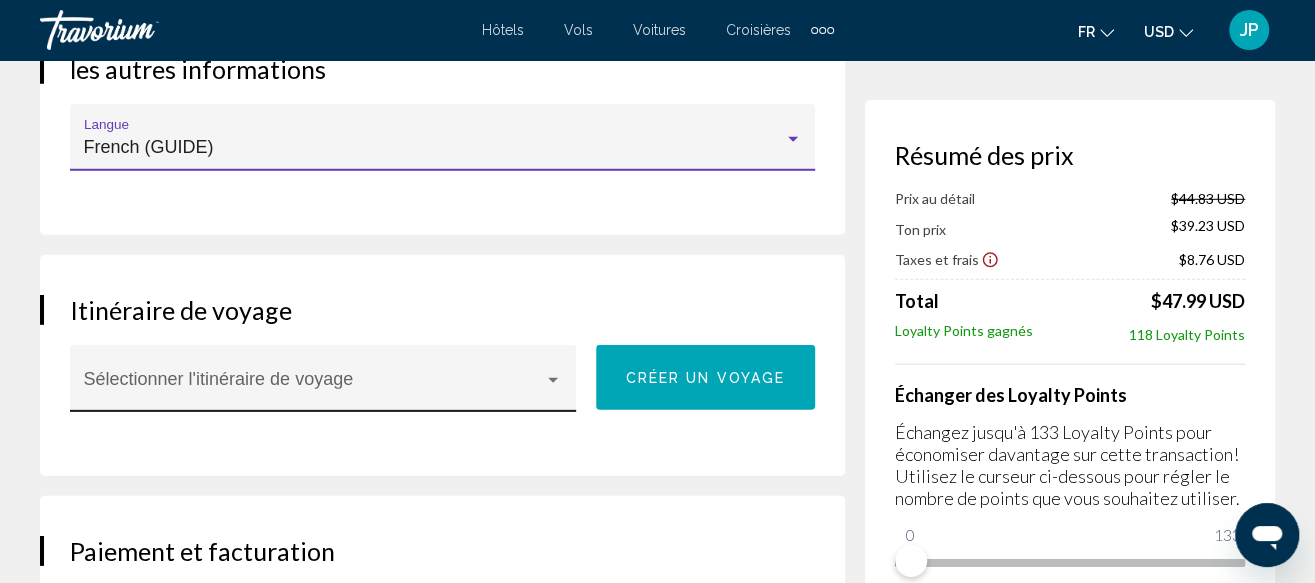 click on "Sélectionner l'itinéraire de voyage" at bounding box center [323, 384] 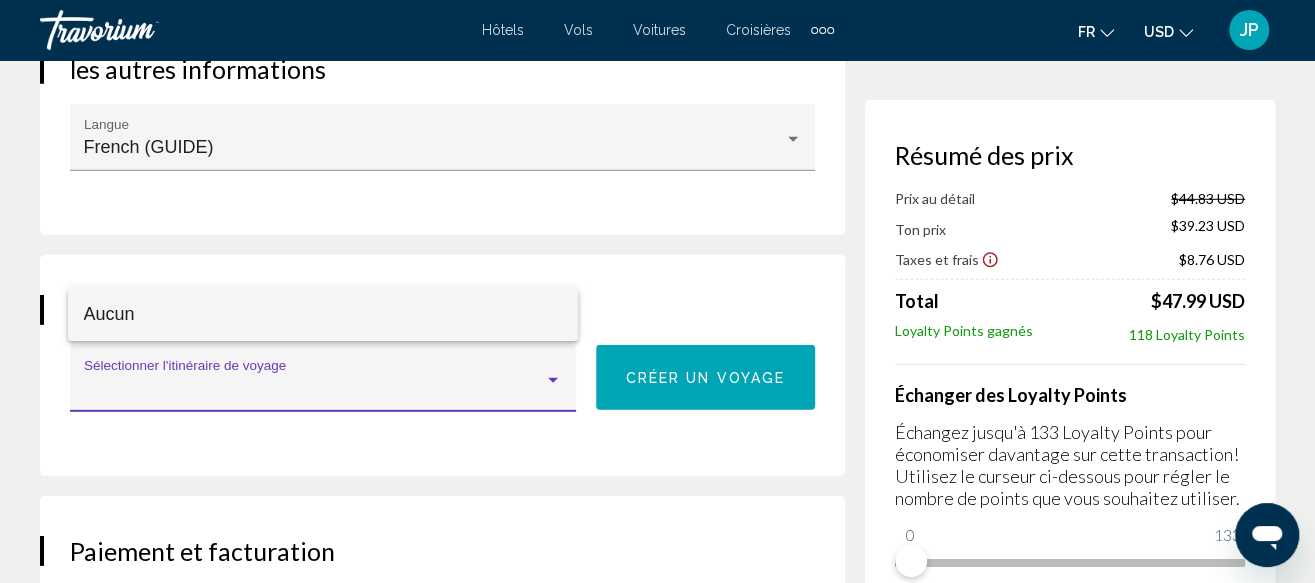 click on "Aucun" at bounding box center (323, 314) 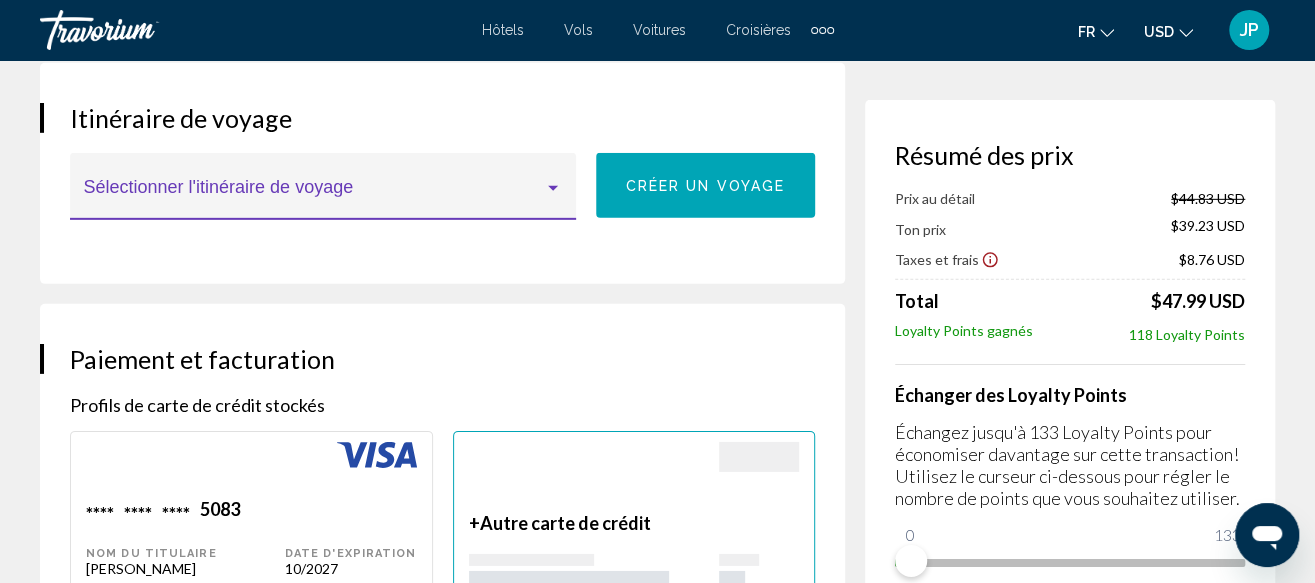scroll, scrollTop: 3208, scrollLeft: 0, axis: vertical 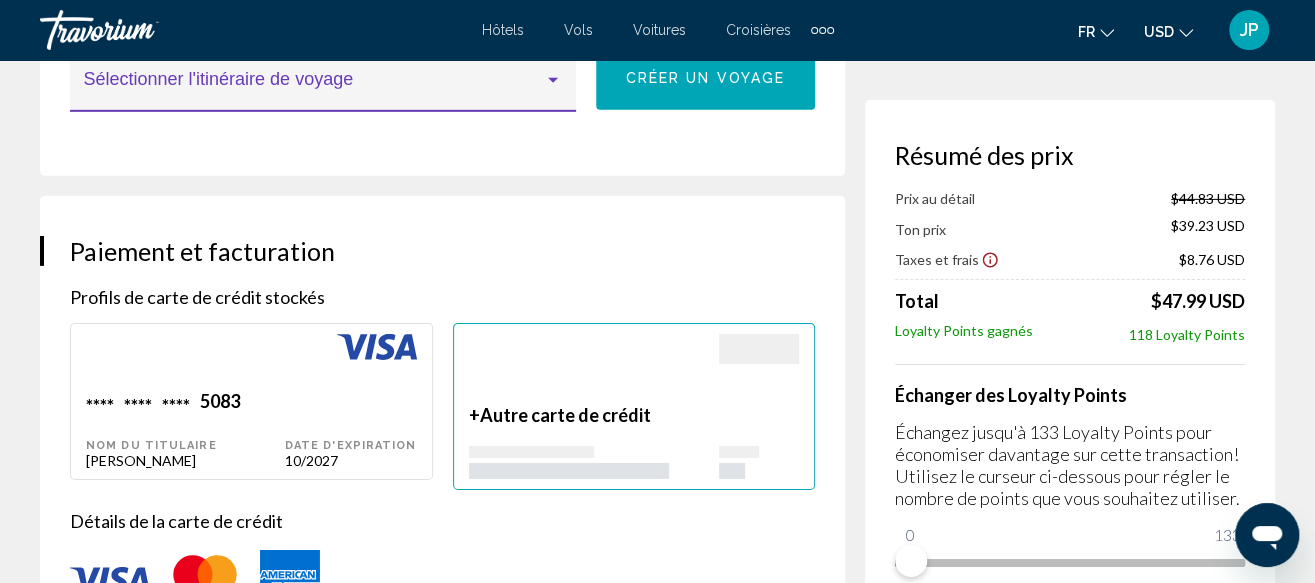 click on "10/2027" at bounding box center [351, 460] 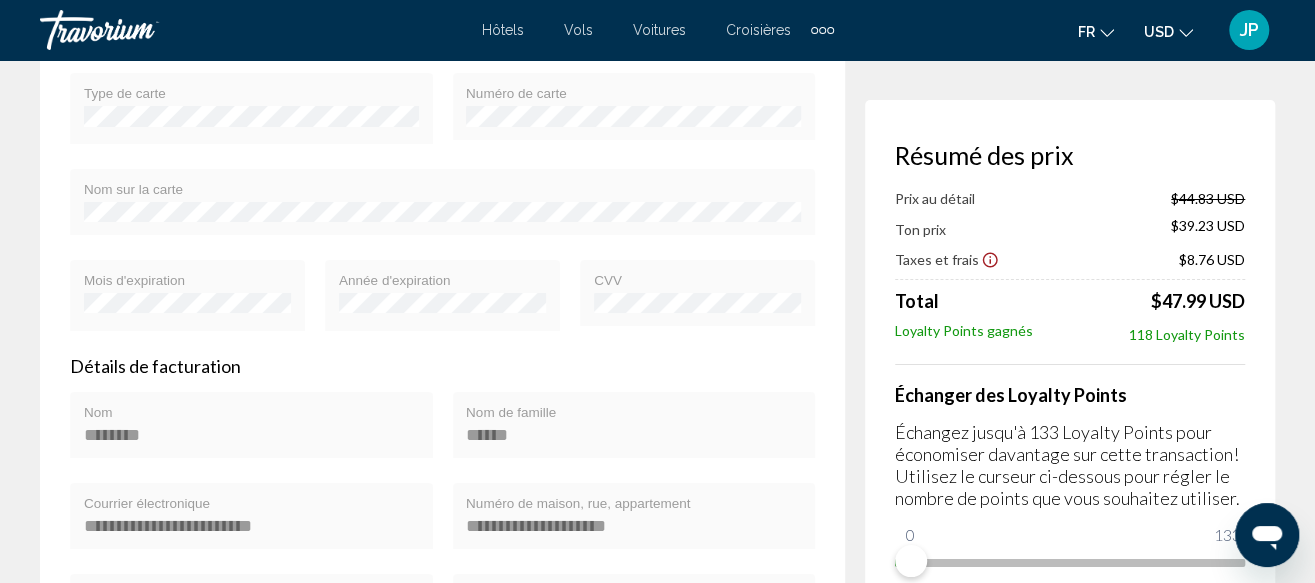 scroll, scrollTop: 4008, scrollLeft: 0, axis: vertical 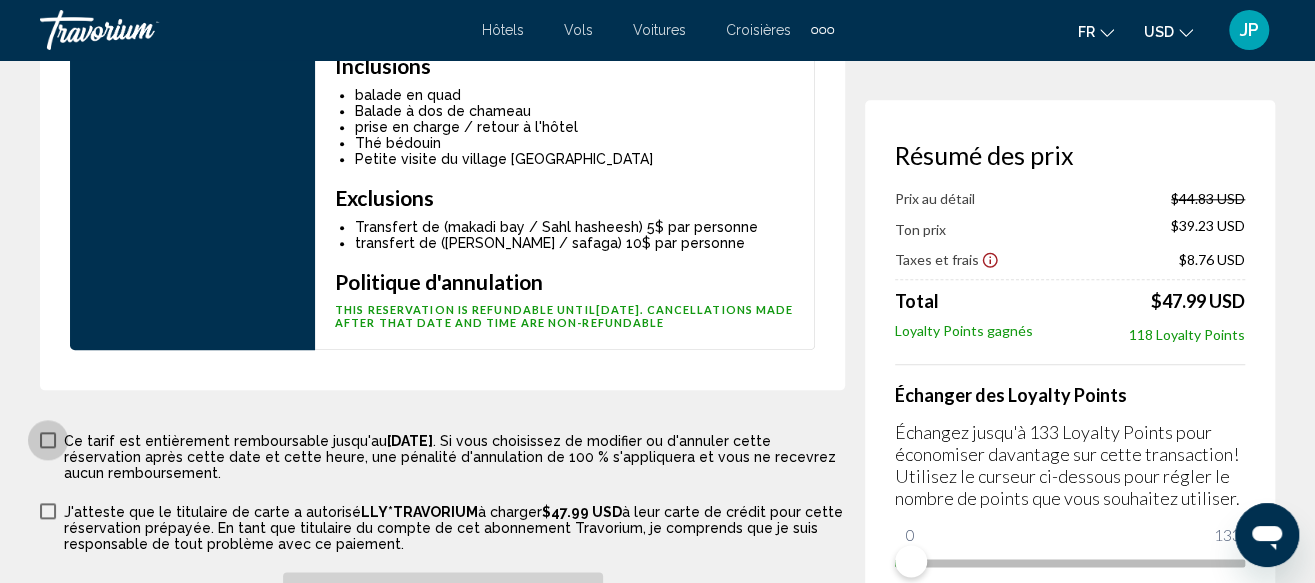 click at bounding box center [48, 440] 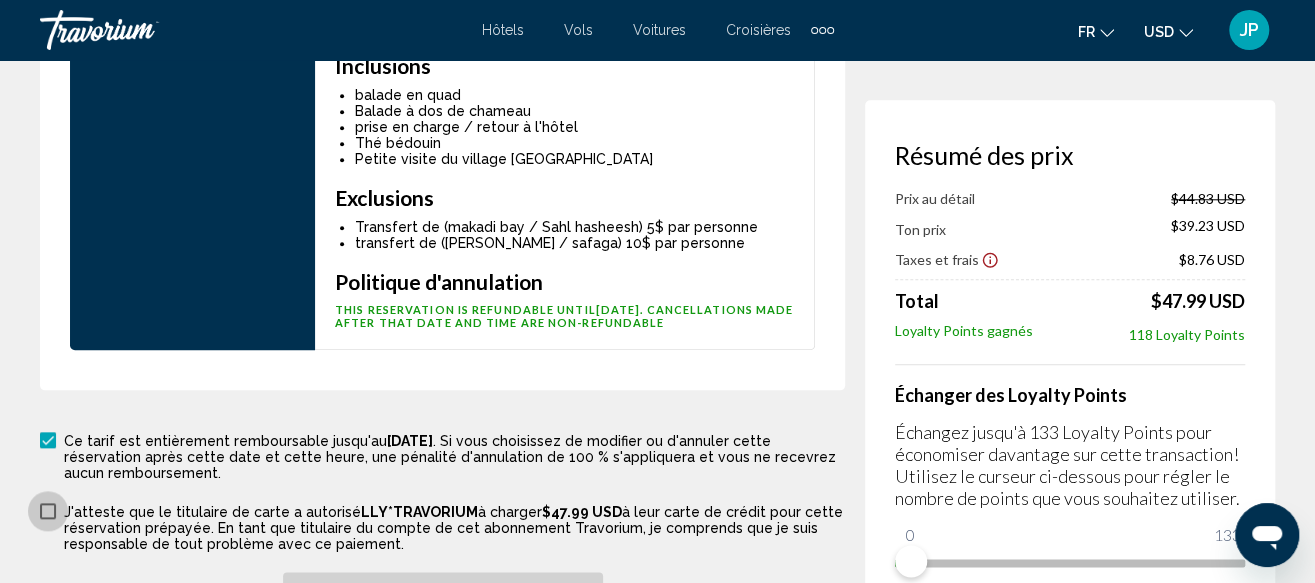 click at bounding box center (48, 511) 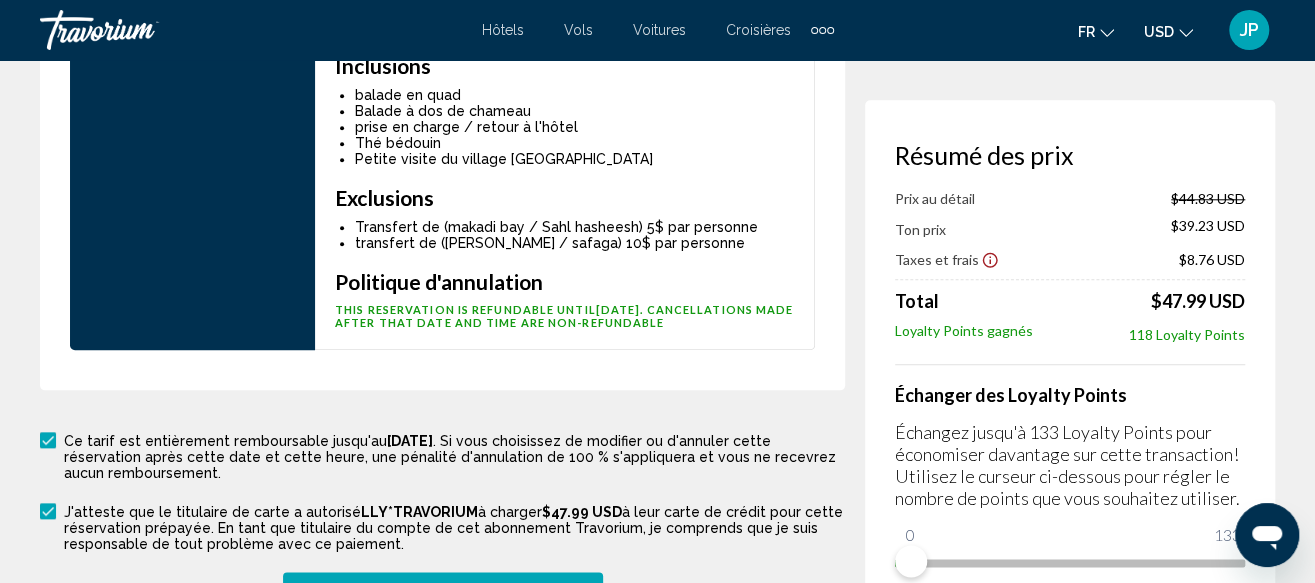 click on "Réservez maintenant" at bounding box center [443, 592] 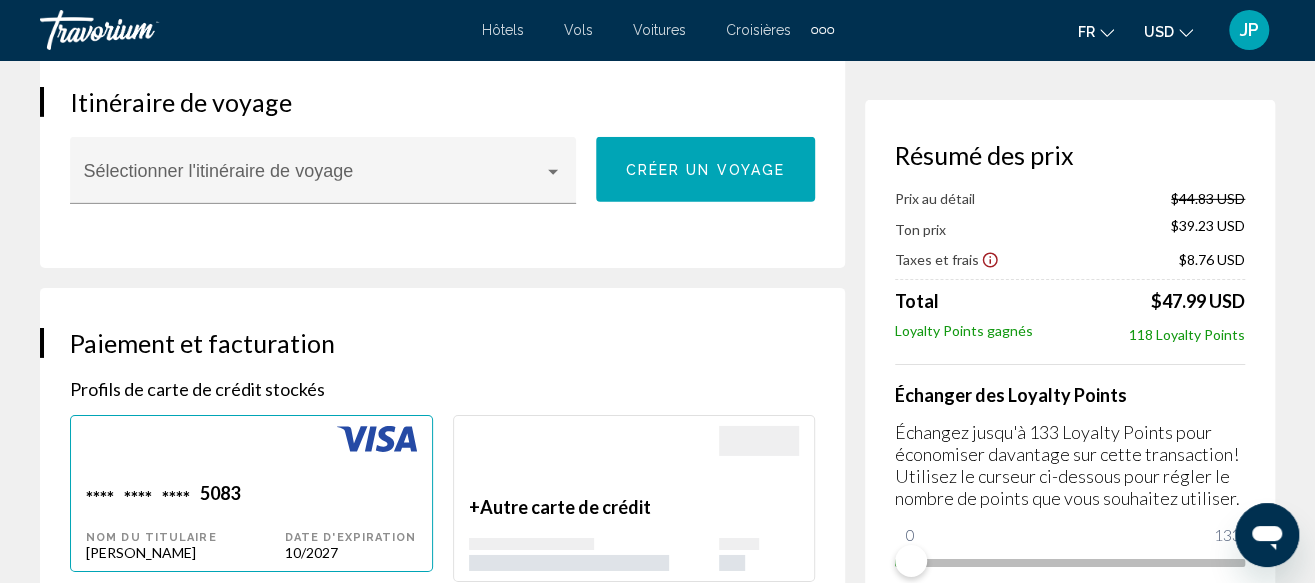 scroll, scrollTop: 3200, scrollLeft: 0, axis: vertical 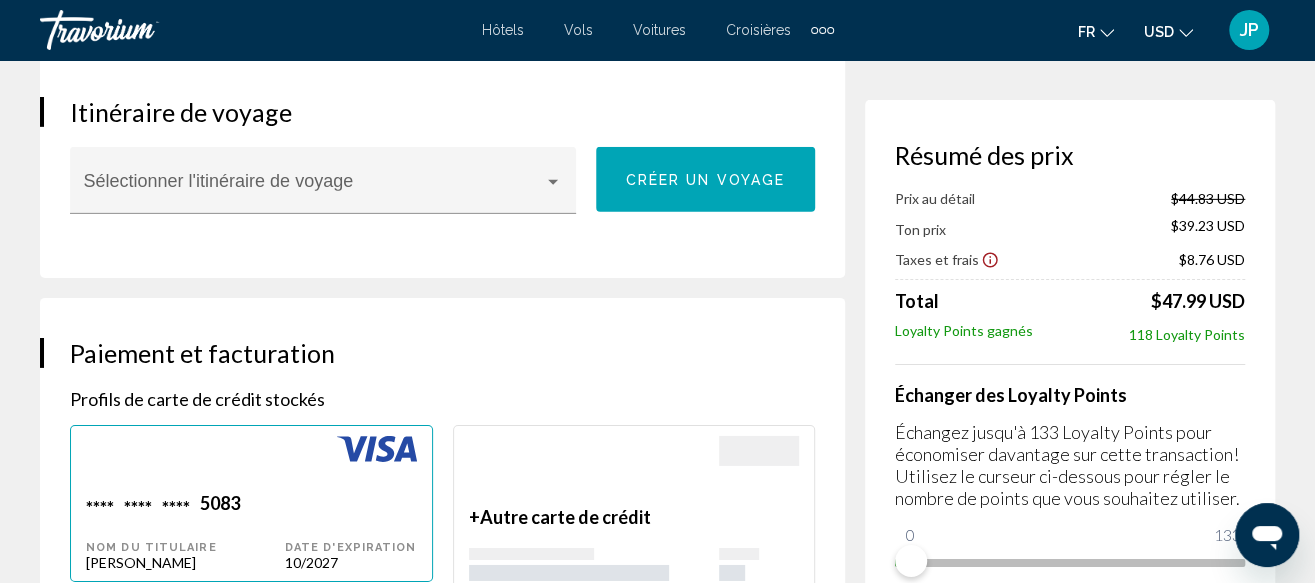 click at bounding box center (594, 471) 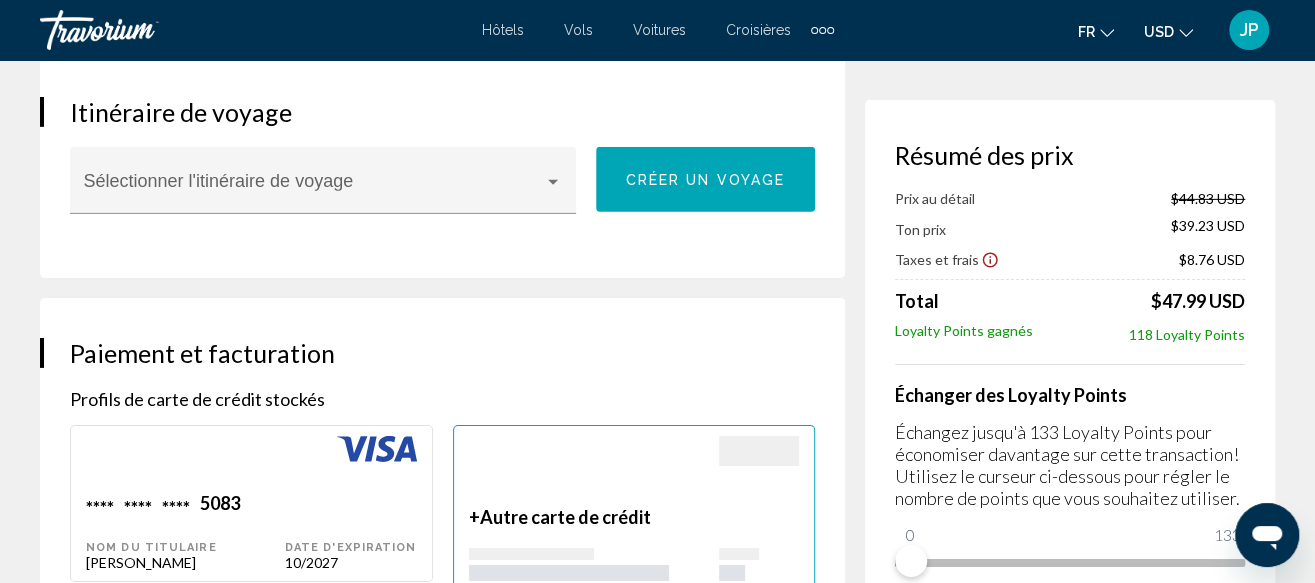scroll, scrollTop: 0, scrollLeft: 0, axis: both 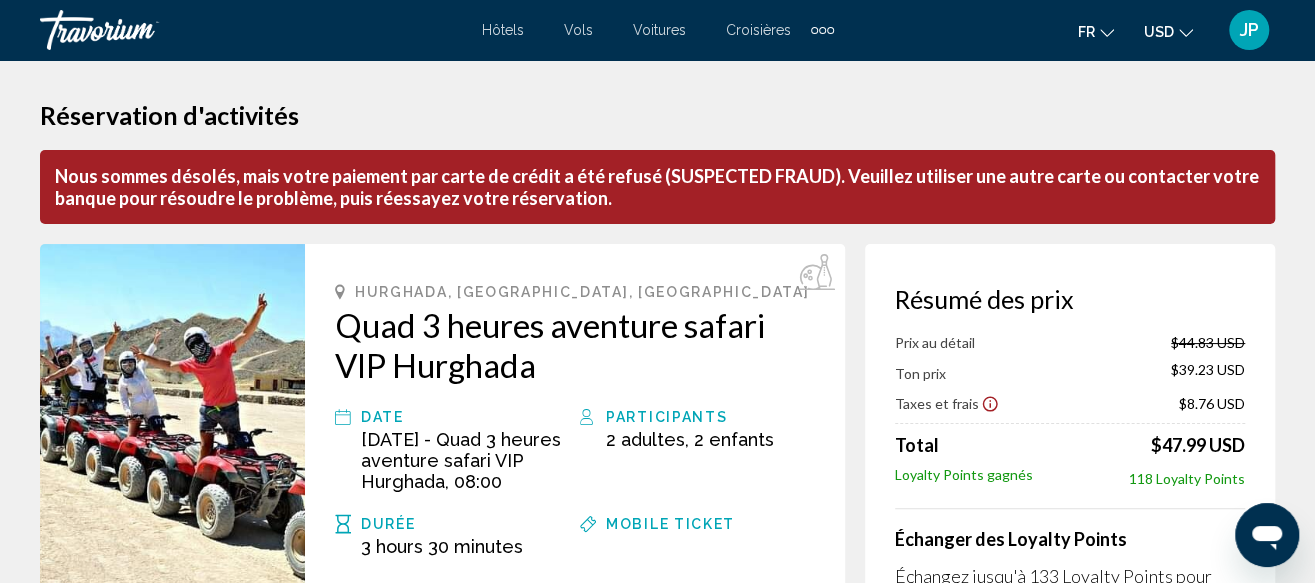 click at bounding box center [140, 30] 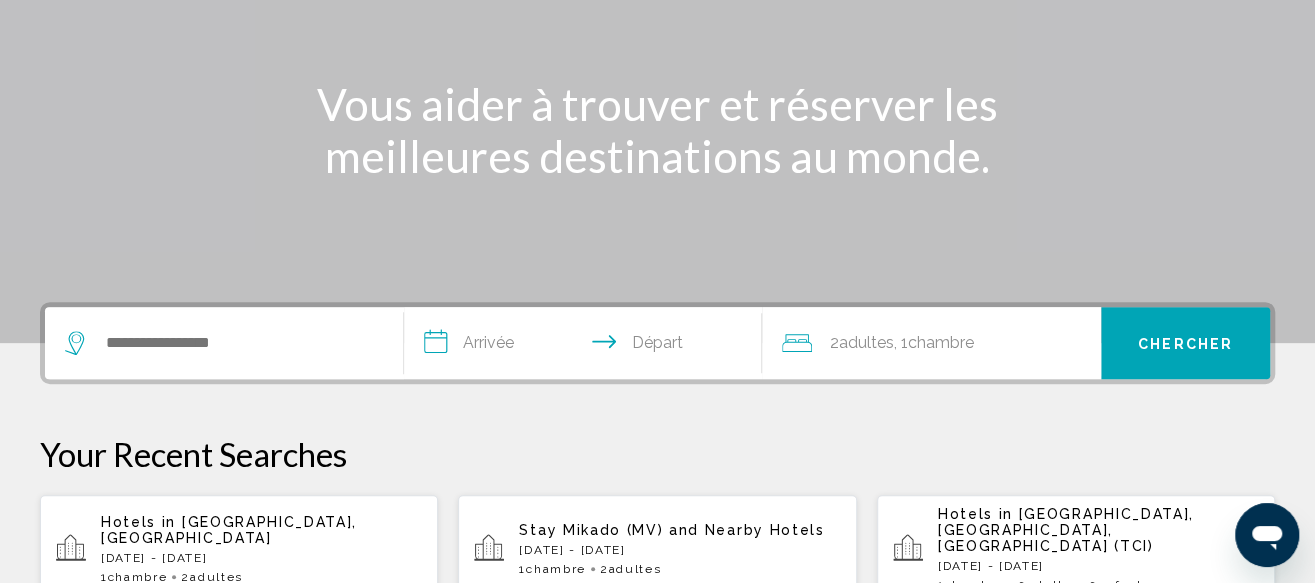 scroll, scrollTop: 0, scrollLeft: 0, axis: both 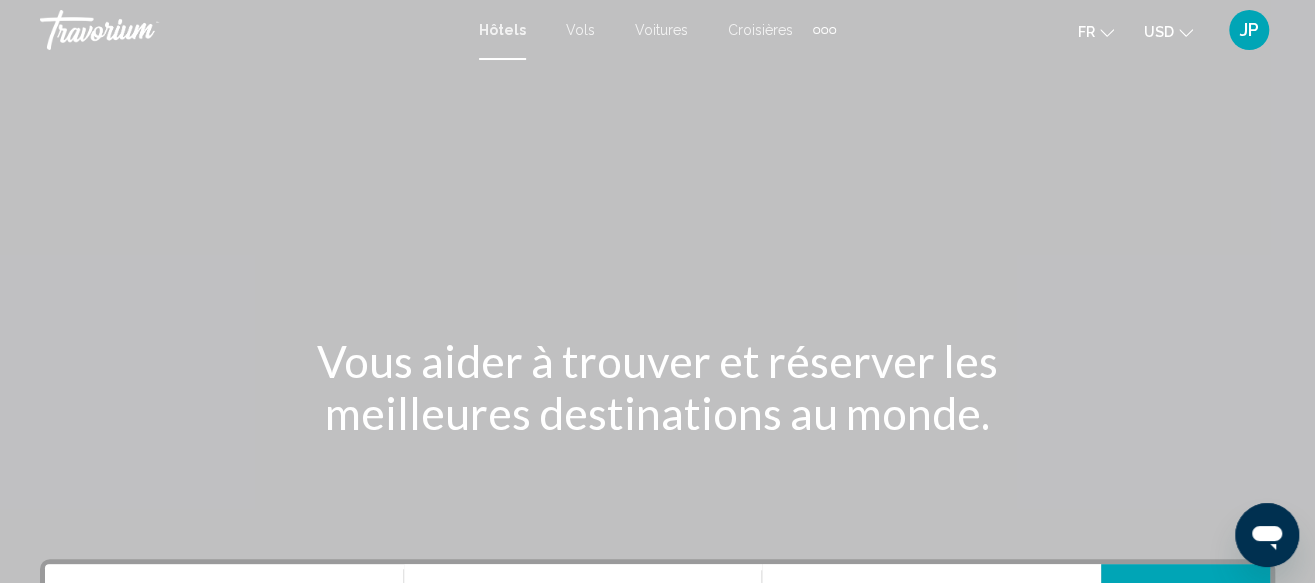 click on "JP" at bounding box center [1249, 30] 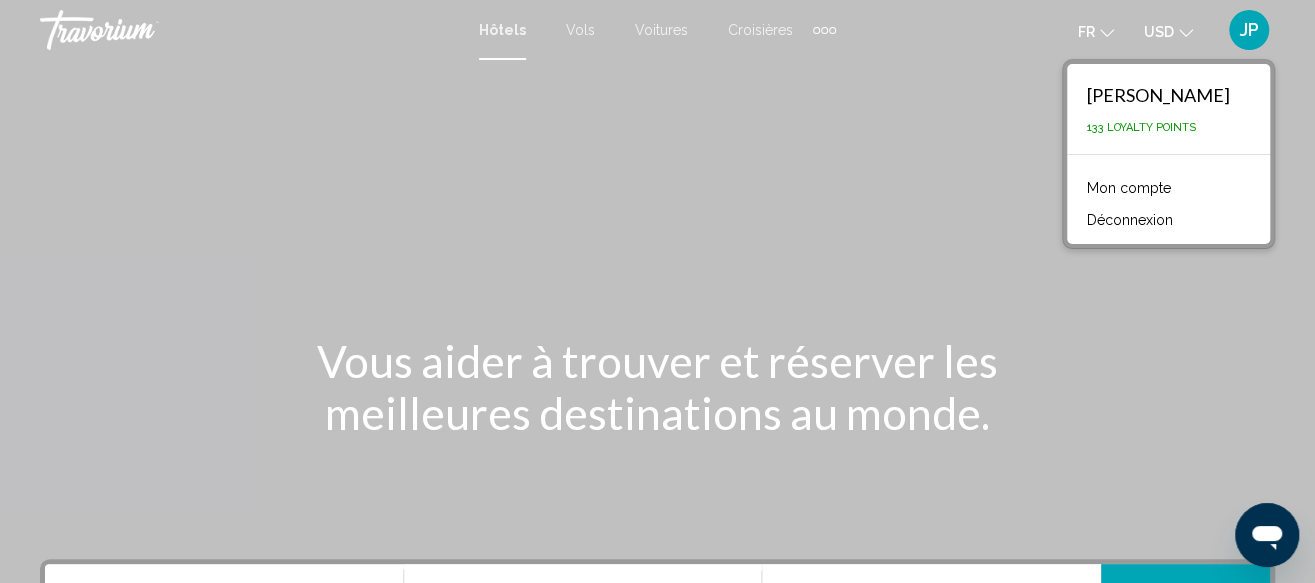 click on "Mon compte" at bounding box center (1129, 188) 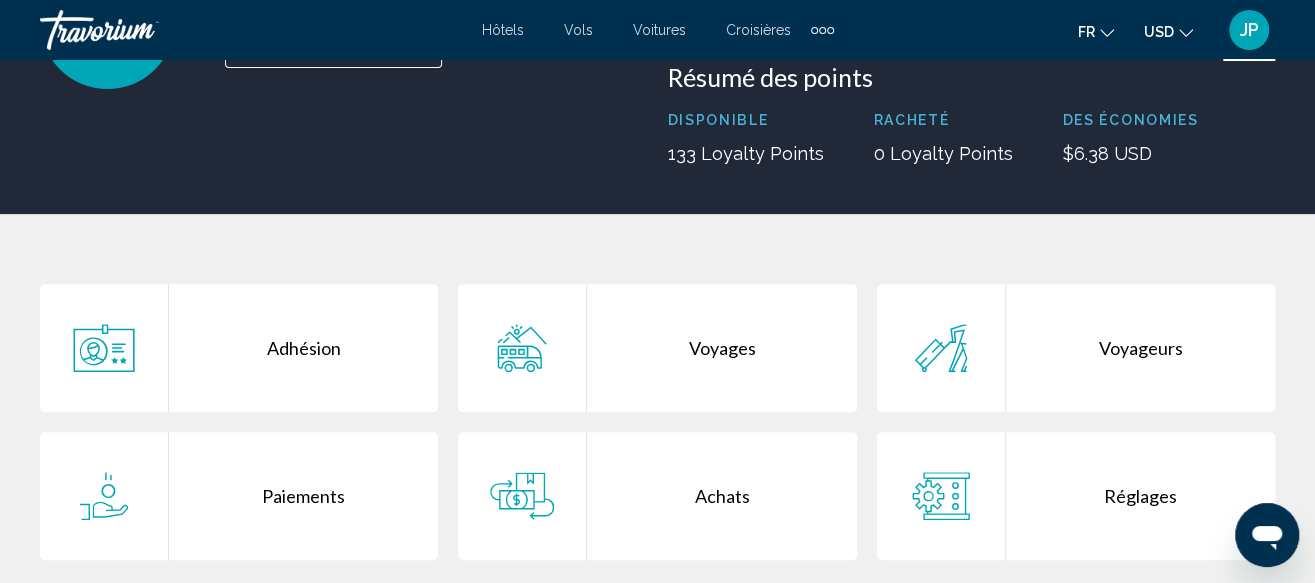 scroll, scrollTop: 300, scrollLeft: 0, axis: vertical 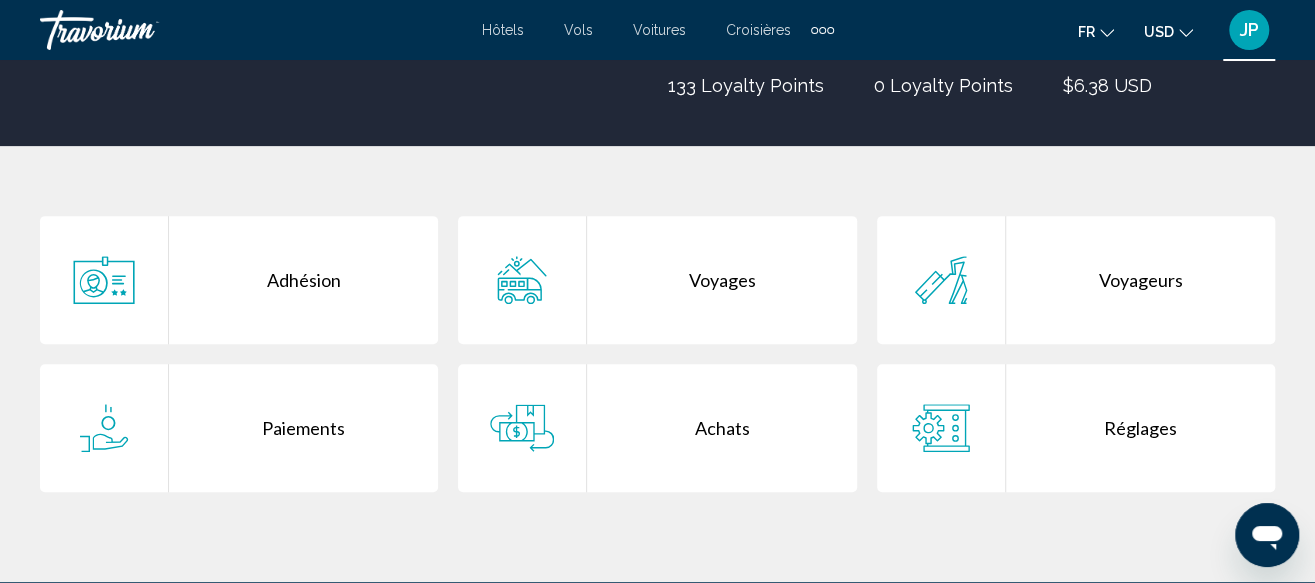 click on "Achats" at bounding box center (721, 428) 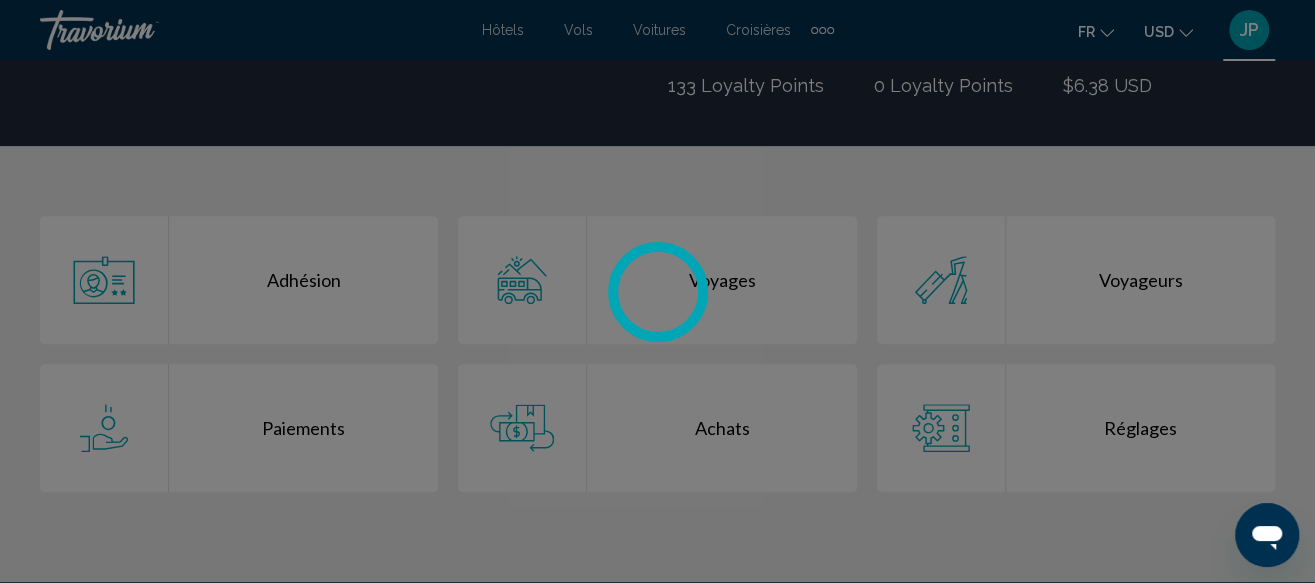 scroll, scrollTop: 0, scrollLeft: 0, axis: both 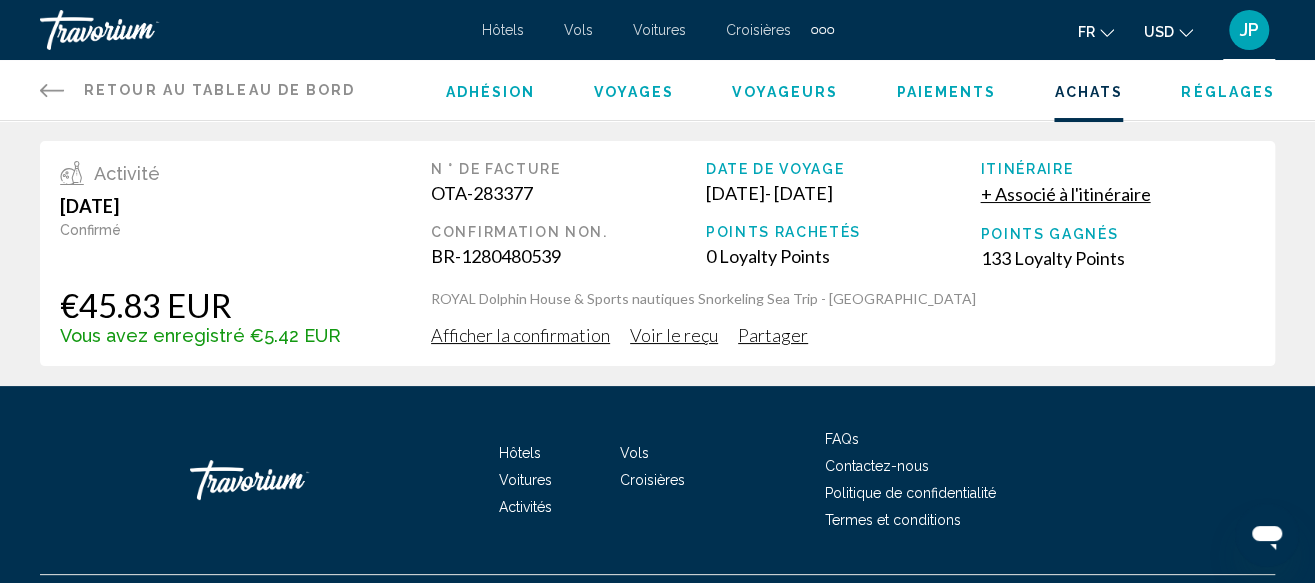 click on "Afficher la confirmation" at bounding box center (520, 335) 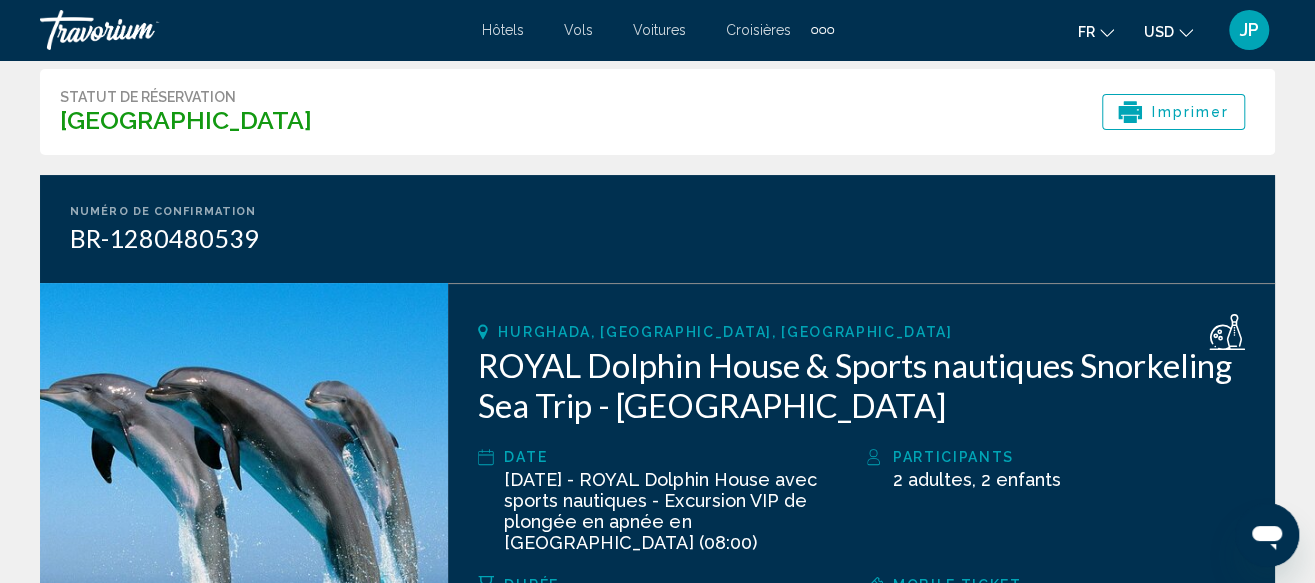 scroll, scrollTop: 0, scrollLeft: 0, axis: both 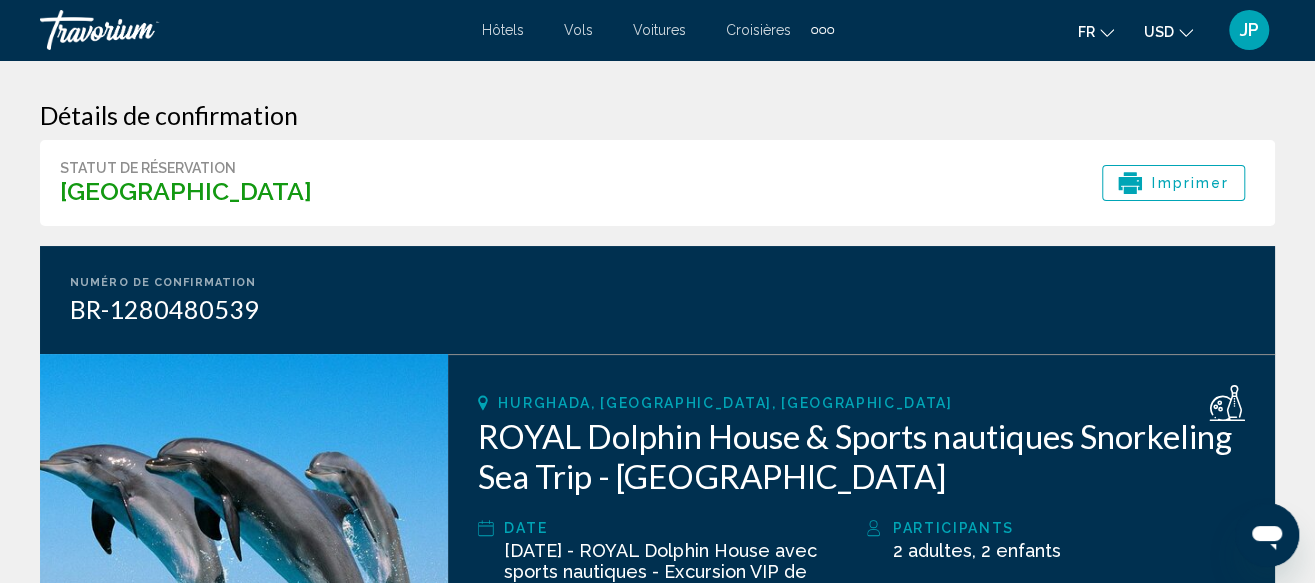 click at bounding box center [140, 30] 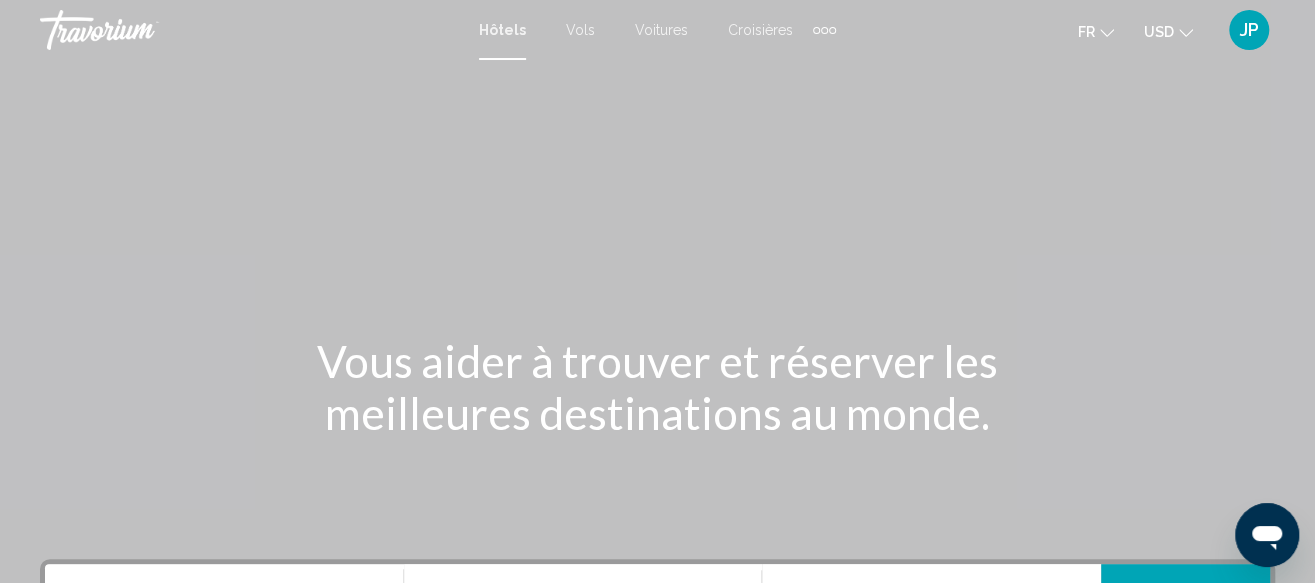 click on "JP" at bounding box center [1249, 30] 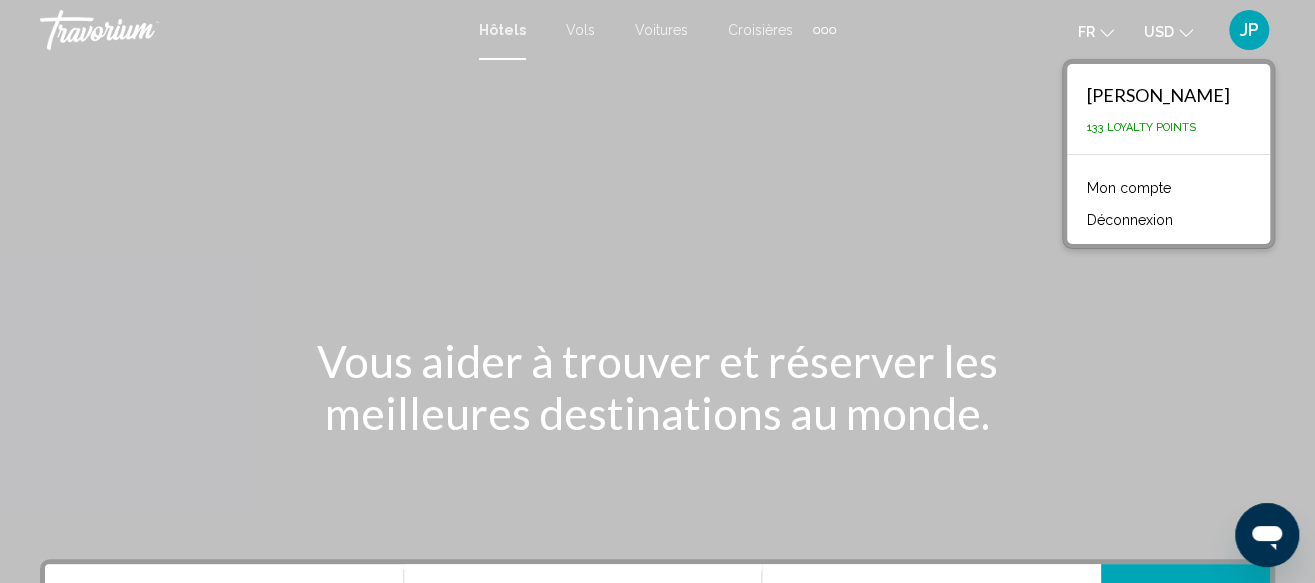 click on "Déconnexion" at bounding box center (1130, 220) 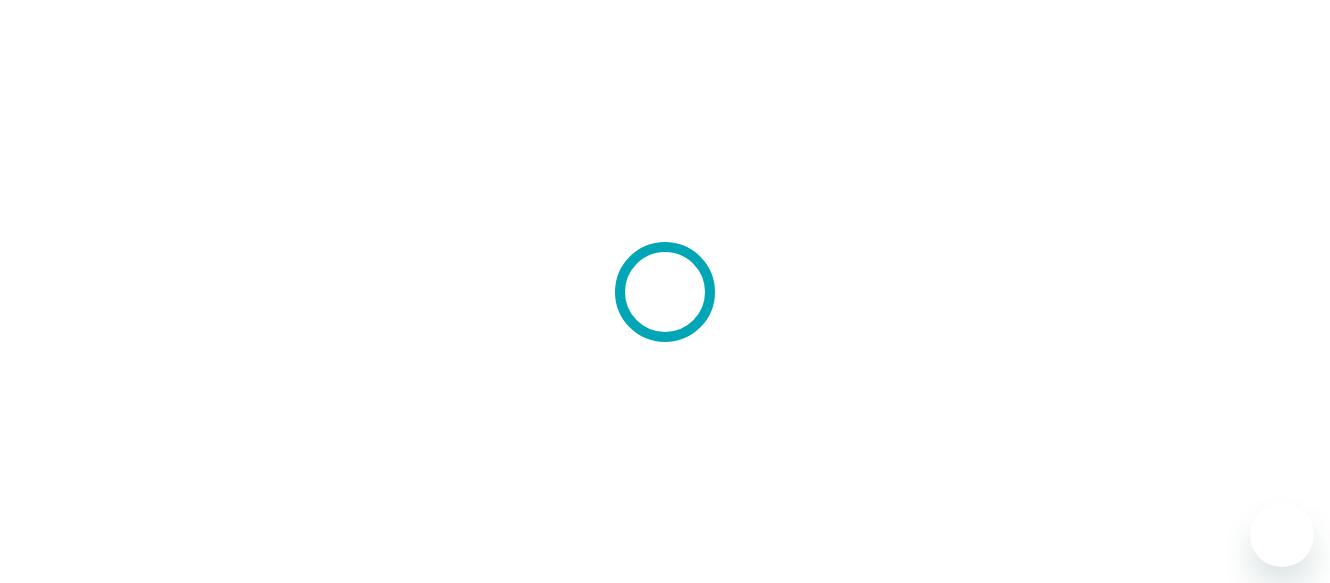 scroll, scrollTop: 0, scrollLeft: 0, axis: both 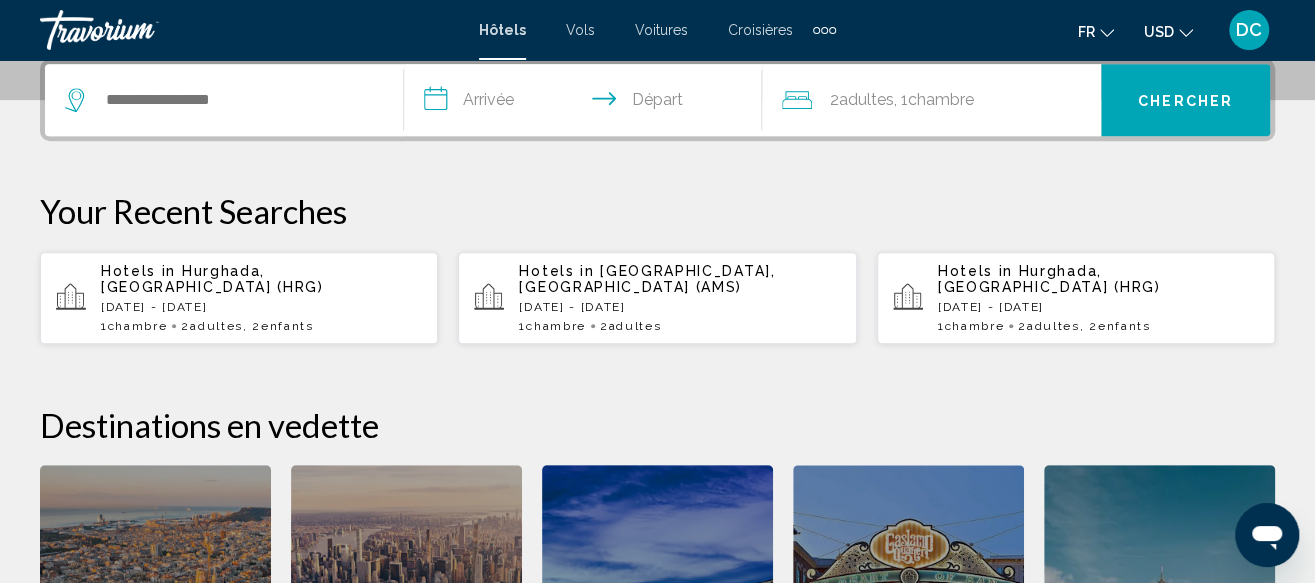click on "[DATE] - [DATE]" at bounding box center (261, 307) 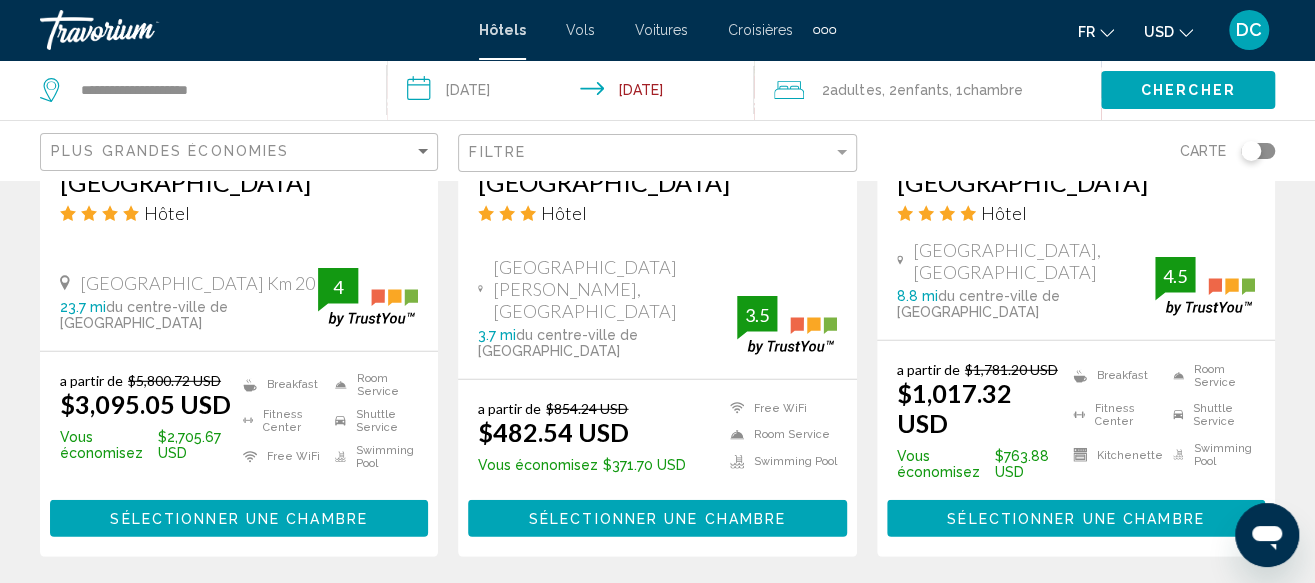 scroll, scrollTop: 2800, scrollLeft: 0, axis: vertical 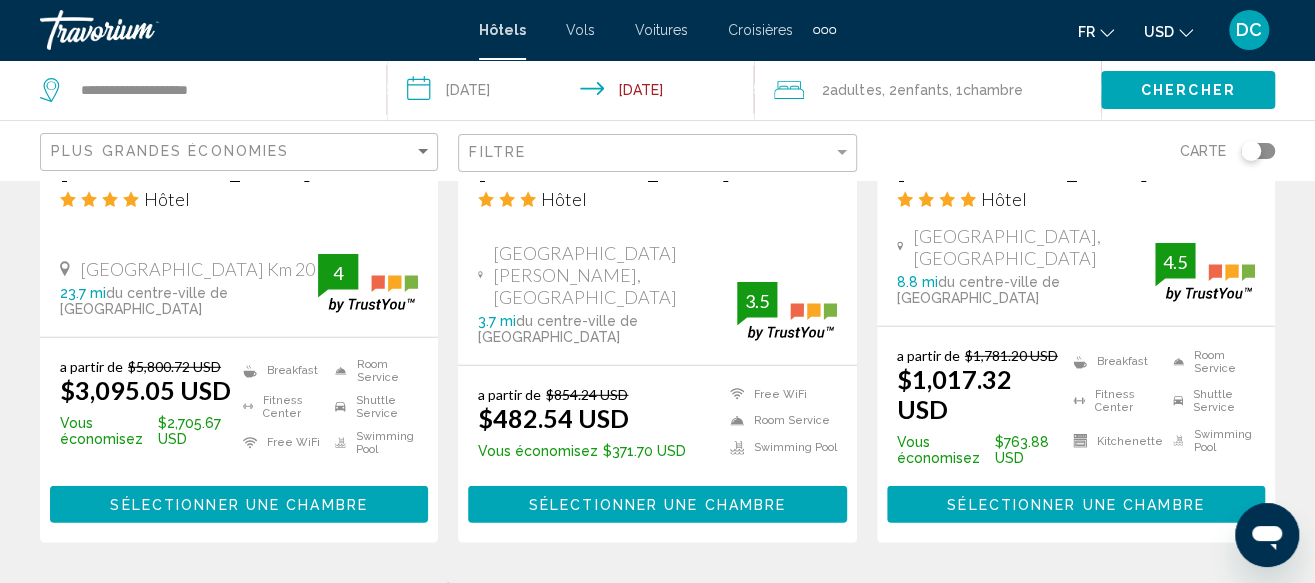 click on "page  2" at bounding box center [517, 603] 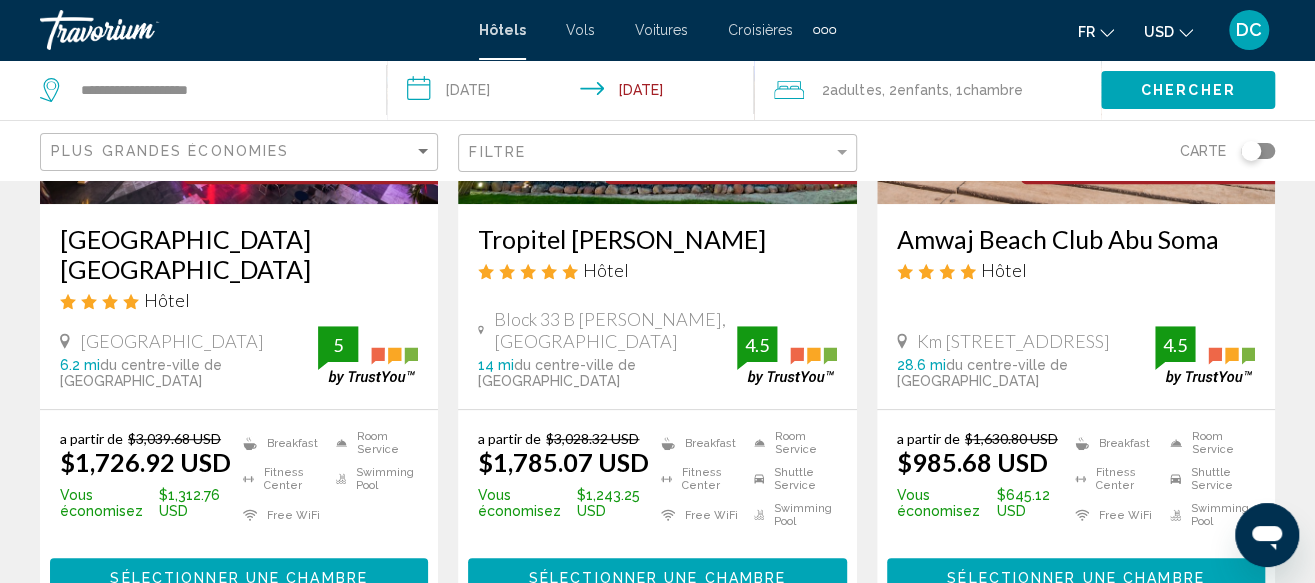 scroll, scrollTop: 500, scrollLeft: 0, axis: vertical 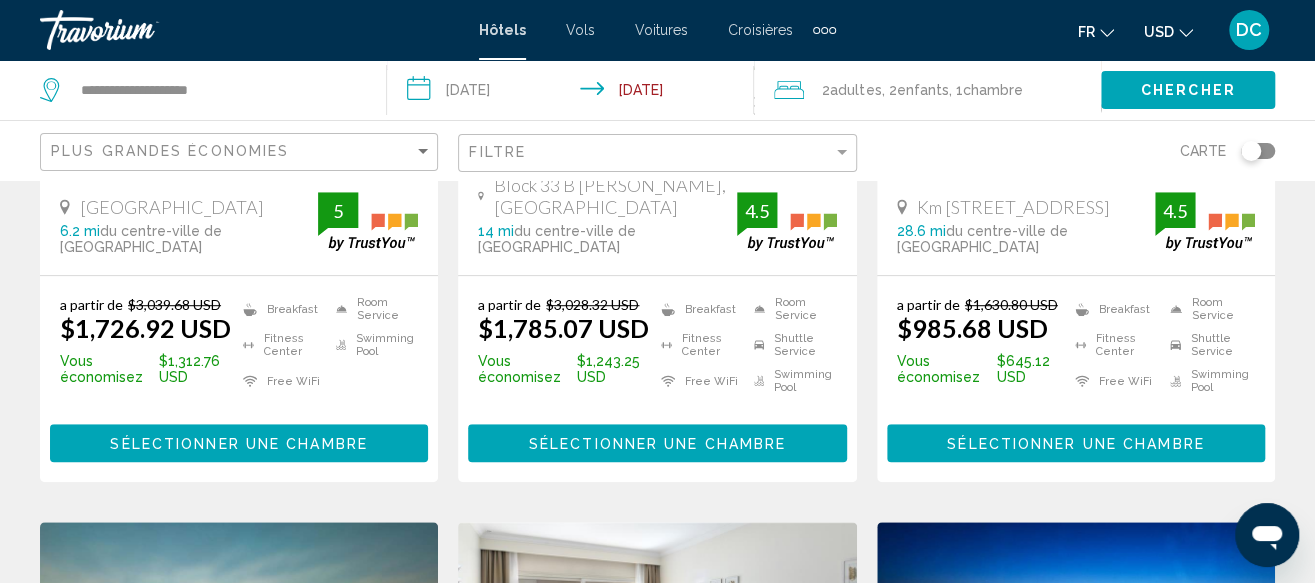 click on "Sélectionner une chambre" at bounding box center (238, 444) 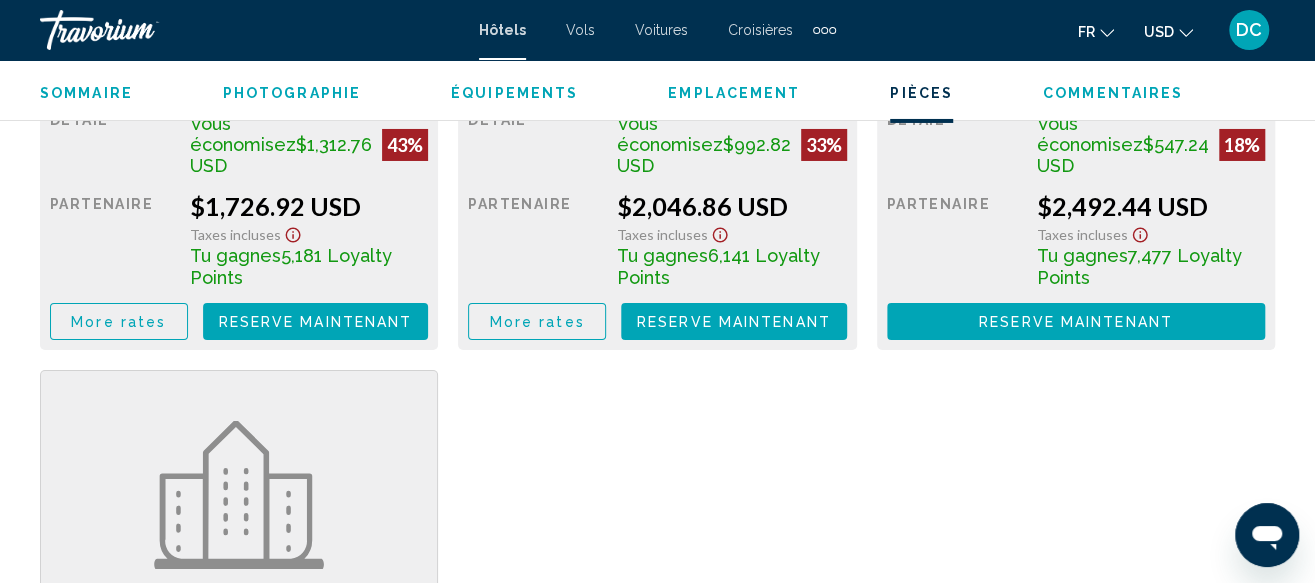 scroll, scrollTop: 3943, scrollLeft: 0, axis: vertical 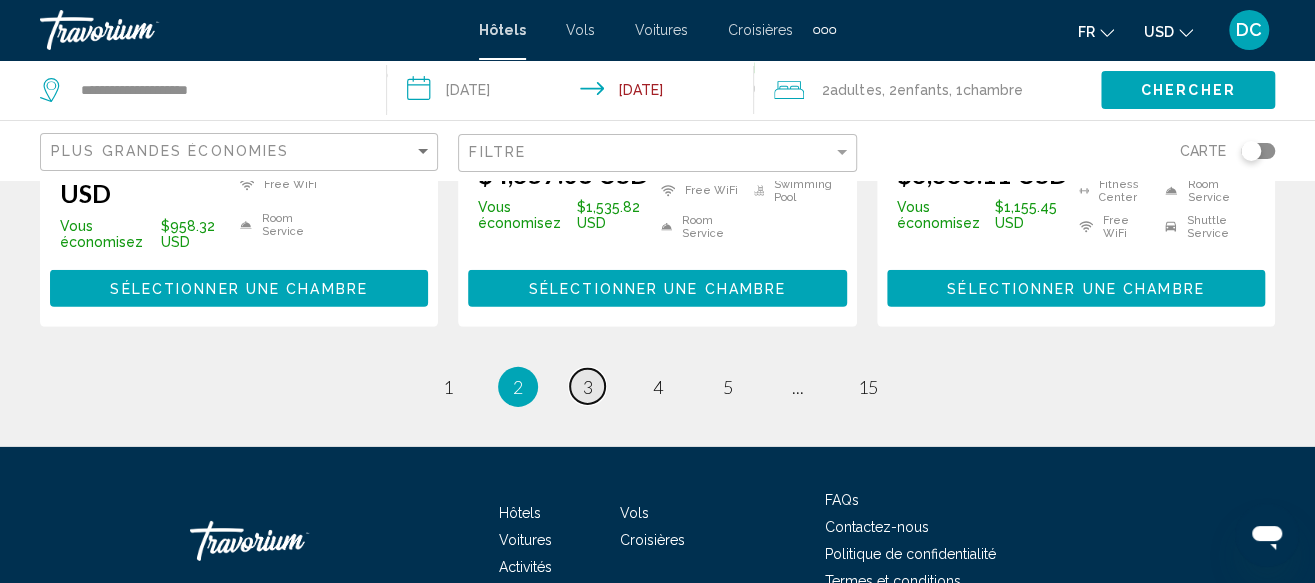 click on "3" at bounding box center [588, 387] 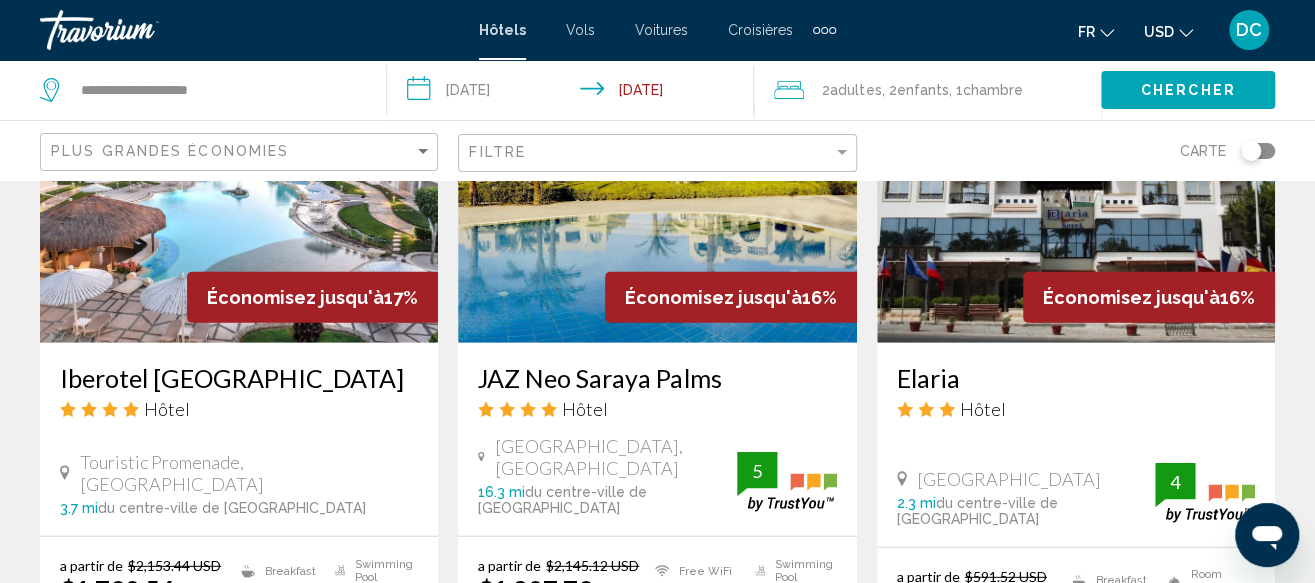 scroll, scrollTop: 3000, scrollLeft: 0, axis: vertical 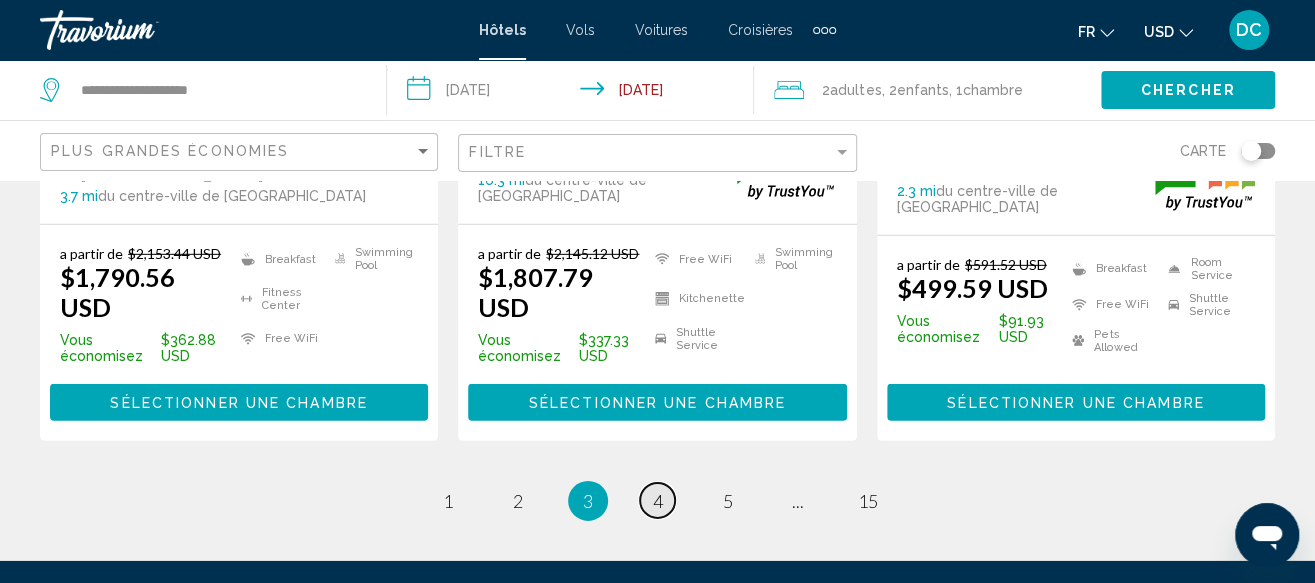 click on "4" at bounding box center (658, 501) 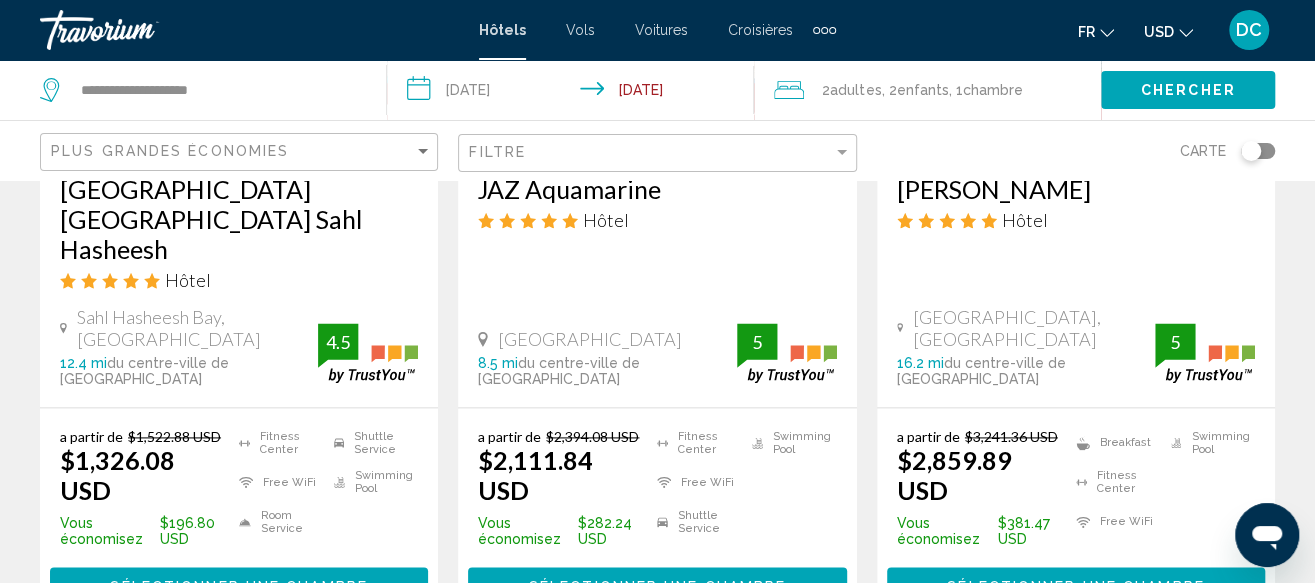 scroll, scrollTop: 1200, scrollLeft: 0, axis: vertical 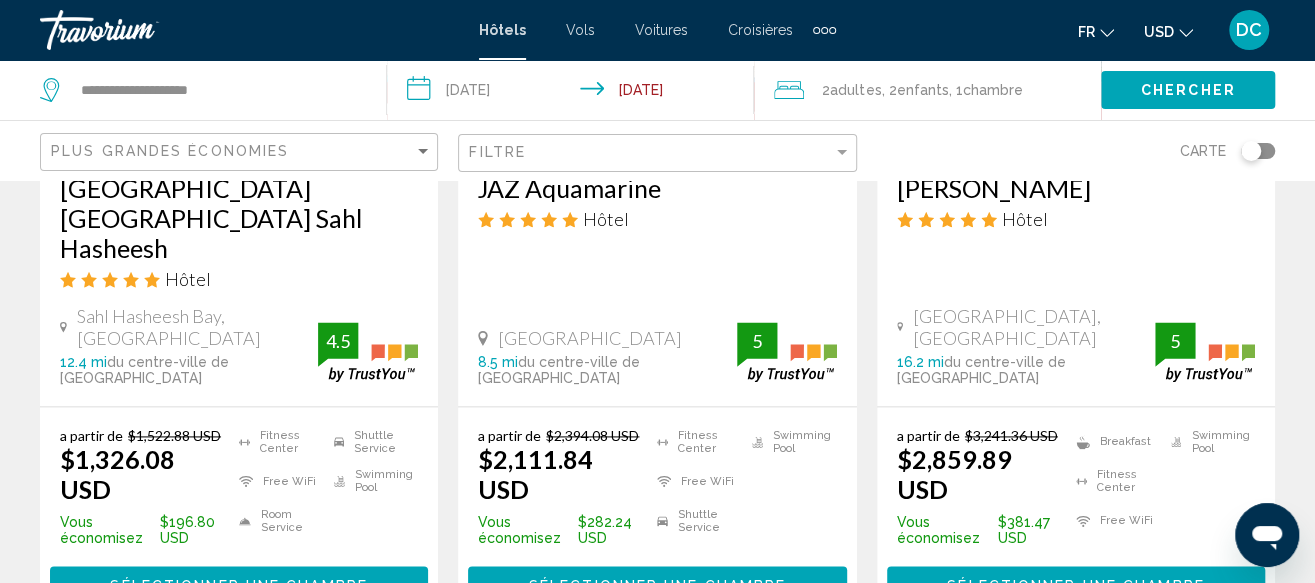 click on "Sélectionner une chambre" at bounding box center [657, 585] 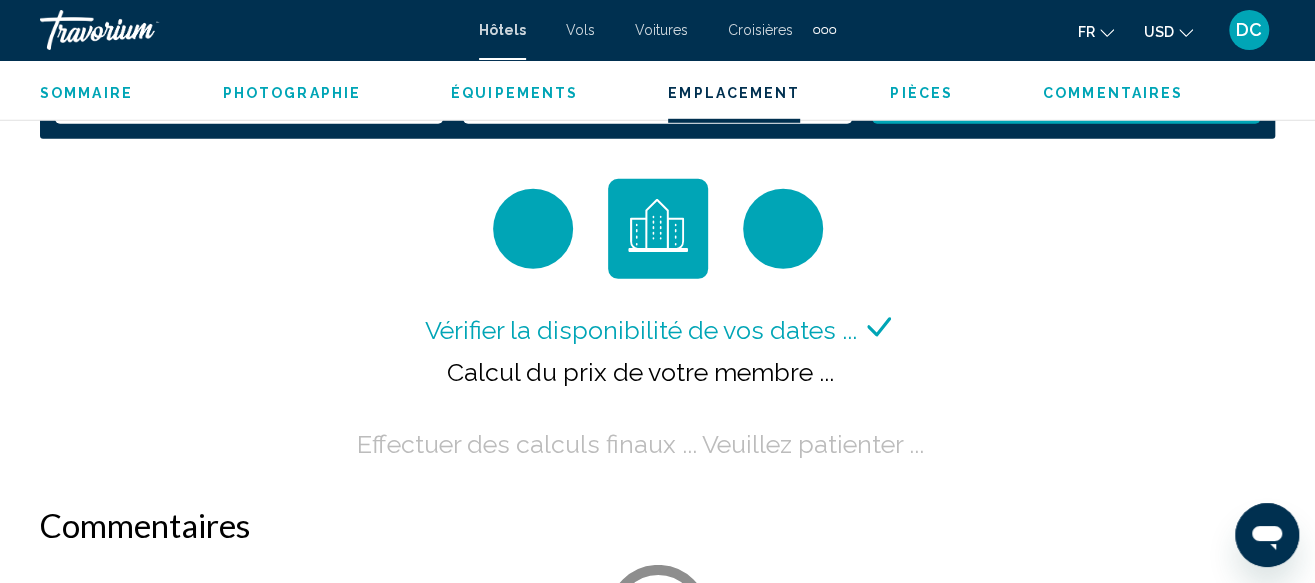 scroll, scrollTop: 3143, scrollLeft: 0, axis: vertical 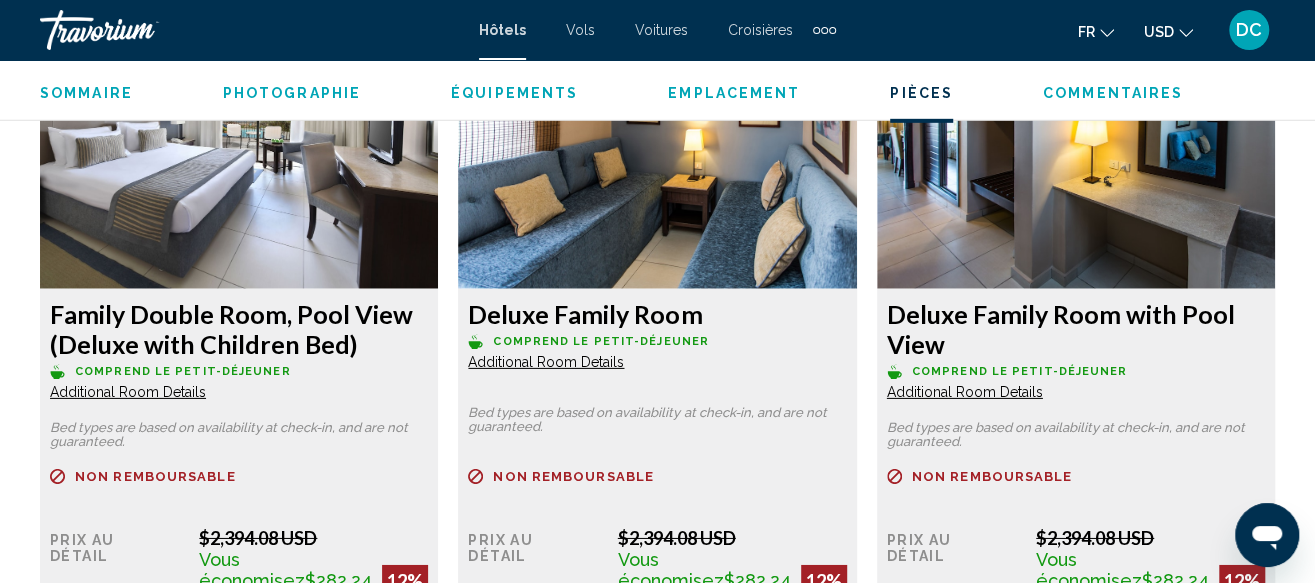 click on "USD
USD ($) MXN (Mex$) CAD (Can$) GBP (£) EUR (€) AUD (A$) NZD (NZ$) CNY (CN¥)" 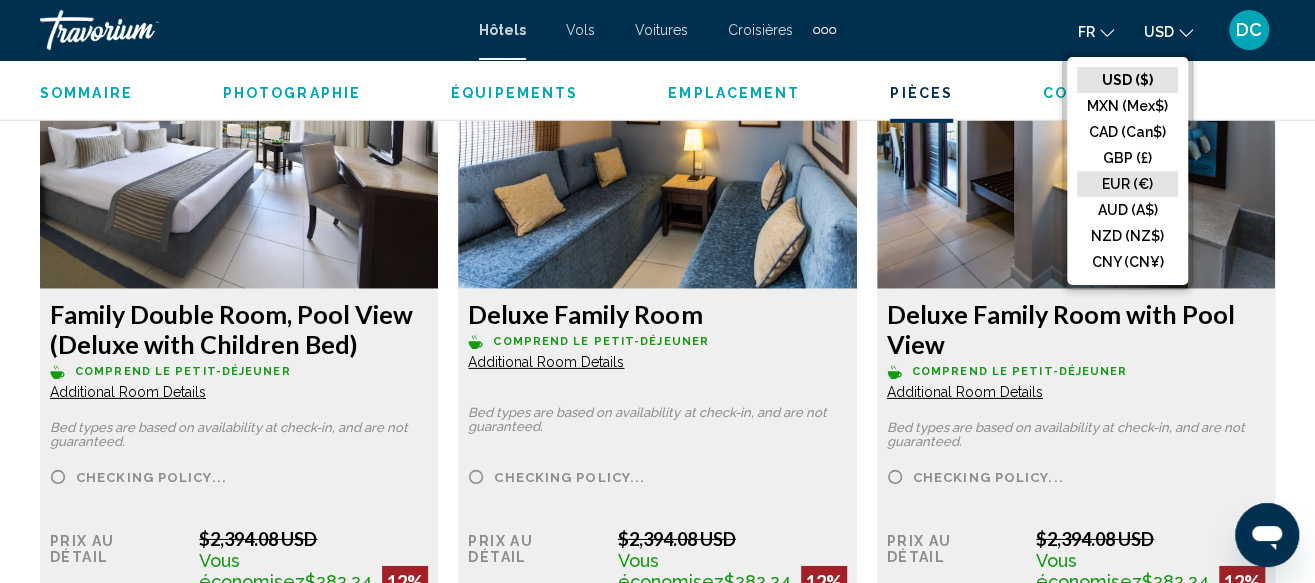 click on "EUR (€)" 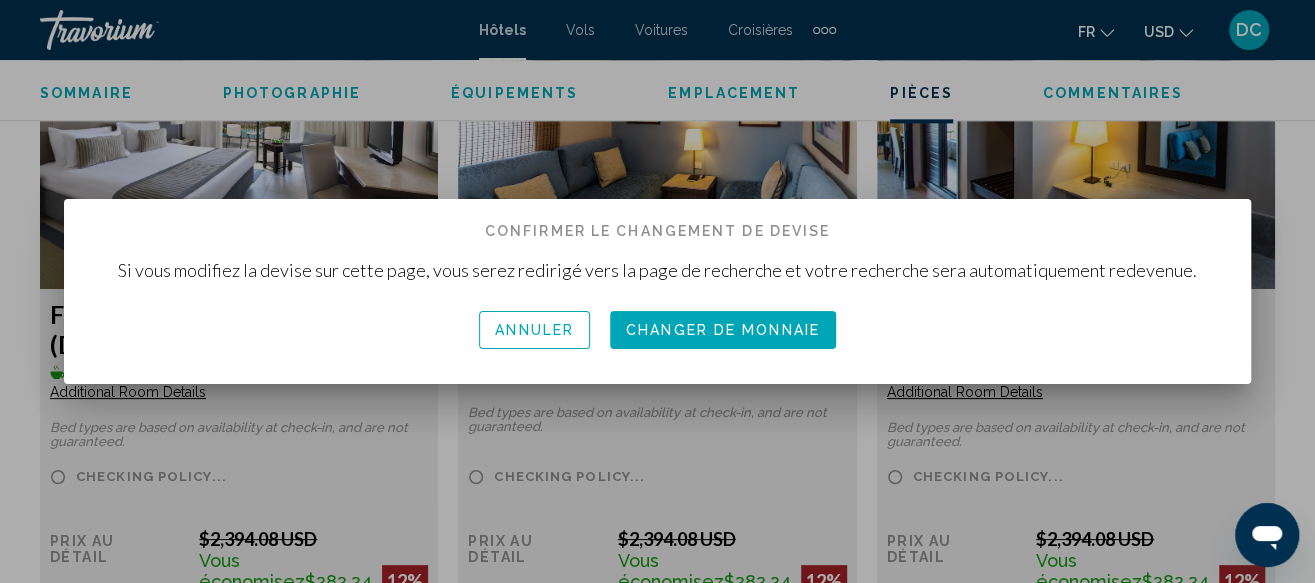 click on "Annuler" at bounding box center [534, 331] 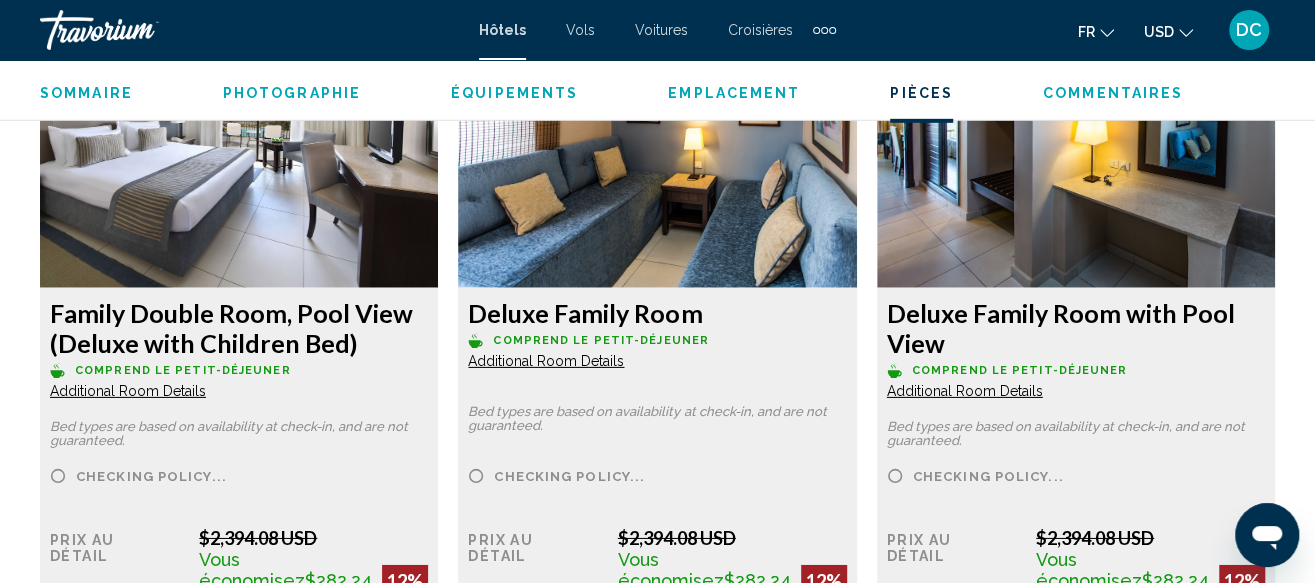 scroll, scrollTop: 3143, scrollLeft: 0, axis: vertical 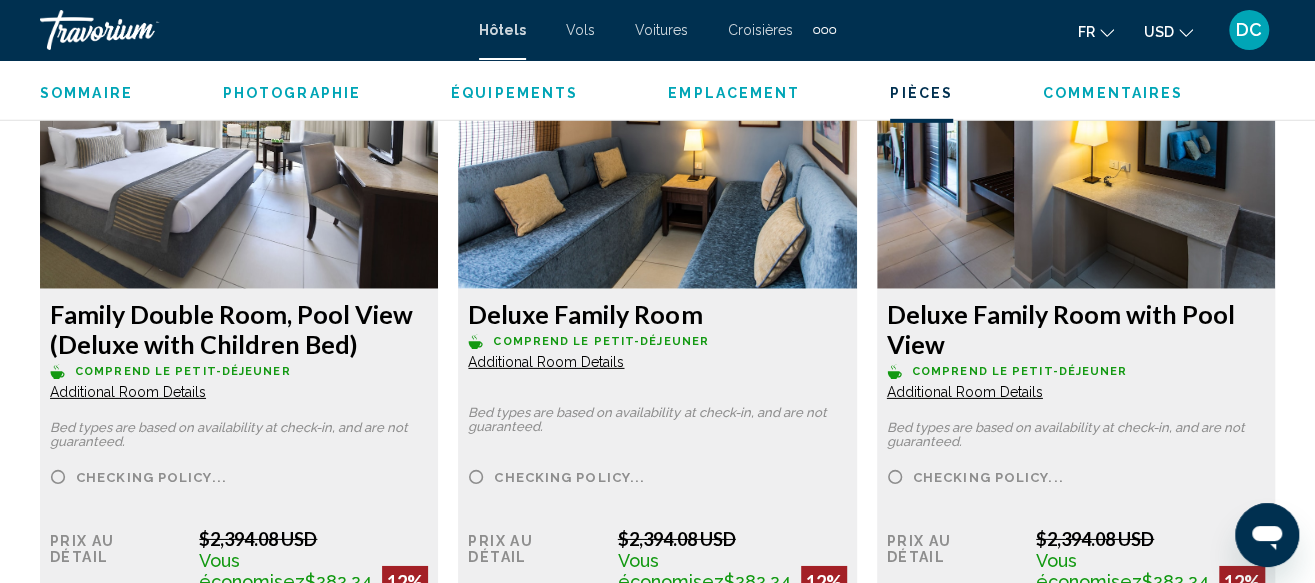 click on "fr
English Español Français Italiano Português русский USD
USD ($) MXN (Mex$) CAD (Can$) GBP (£) EUR (€) AUD (A$) NZD (NZ$) CNY (CN¥)" 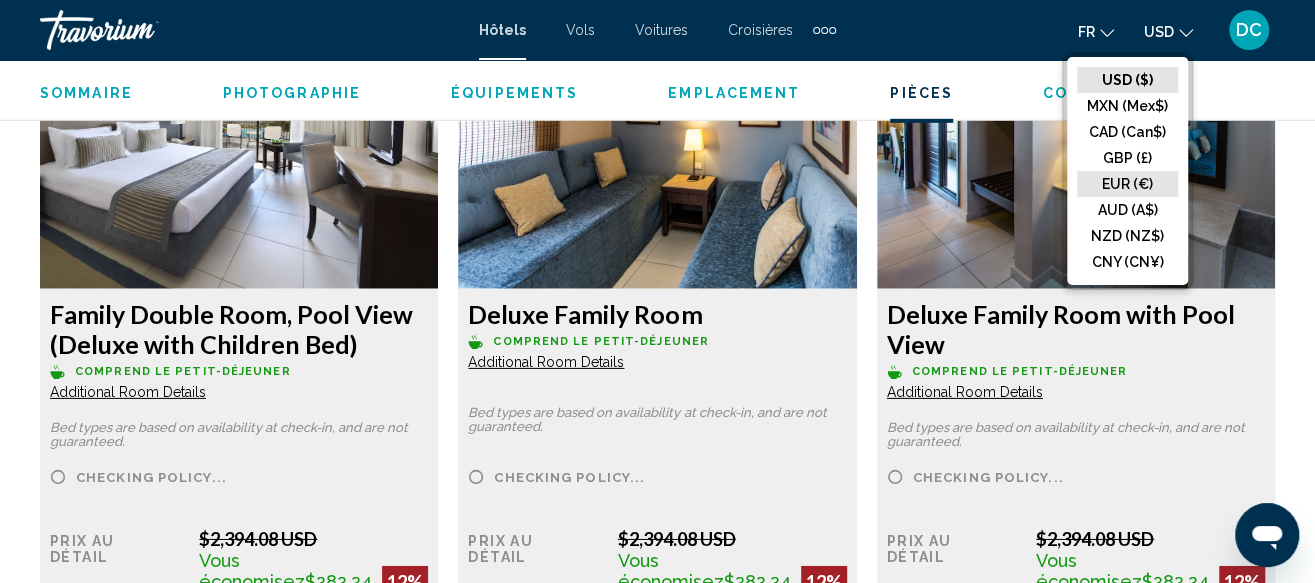 click on "EUR (€)" 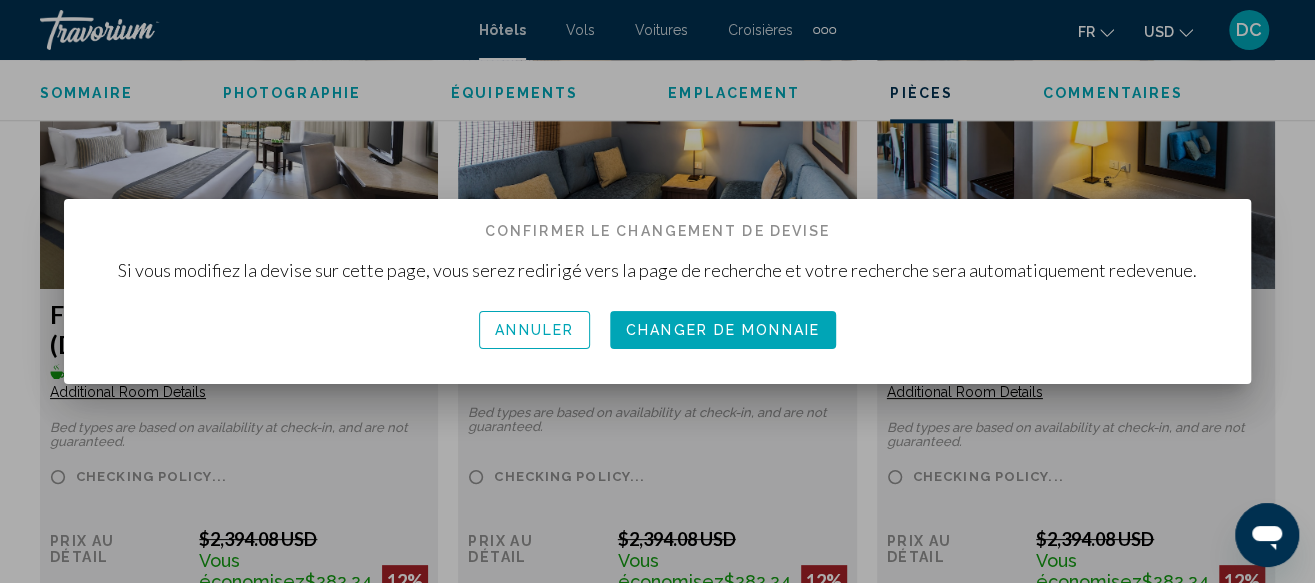 scroll, scrollTop: 0, scrollLeft: 0, axis: both 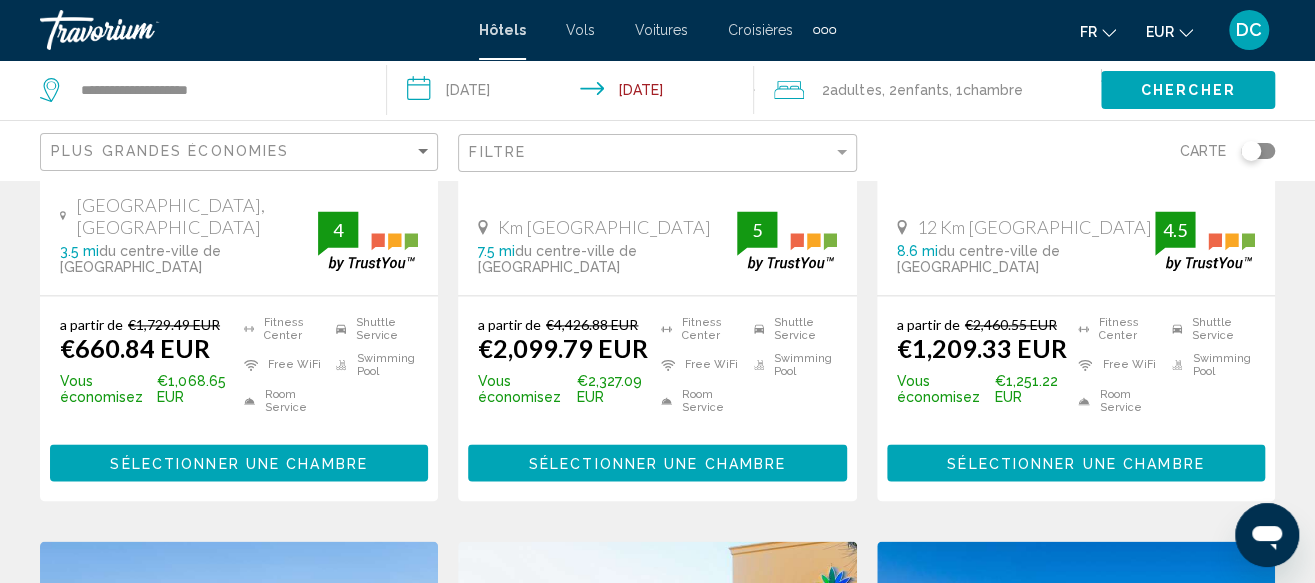 click on "Sélectionner une chambre" at bounding box center [1075, 463] 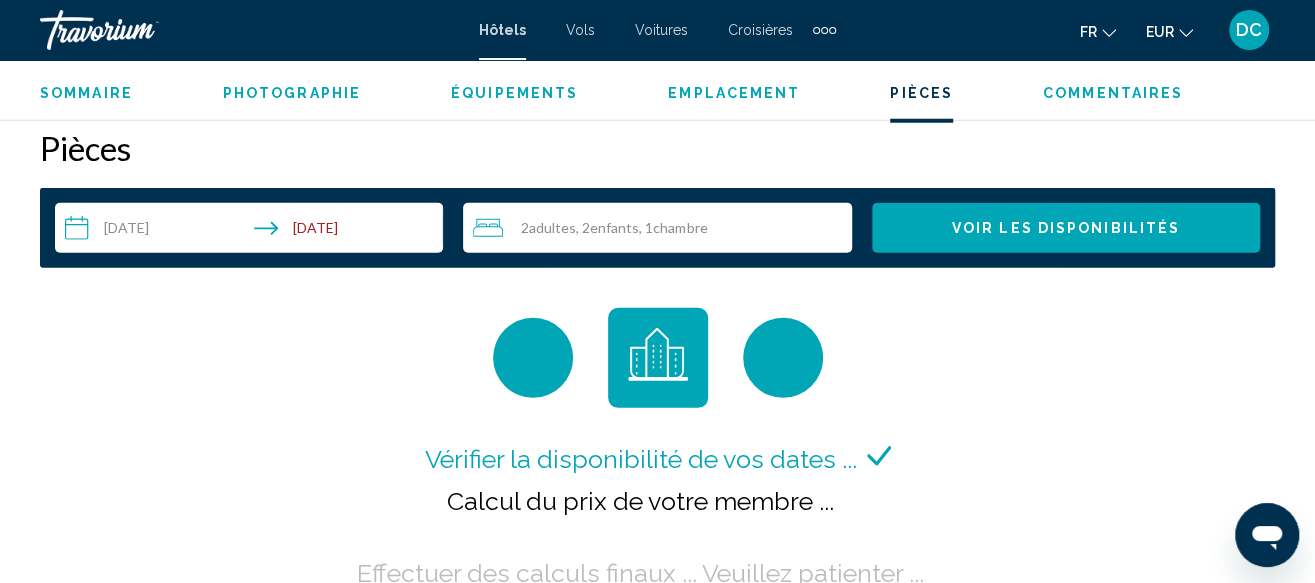scroll, scrollTop: 2943, scrollLeft: 0, axis: vertical 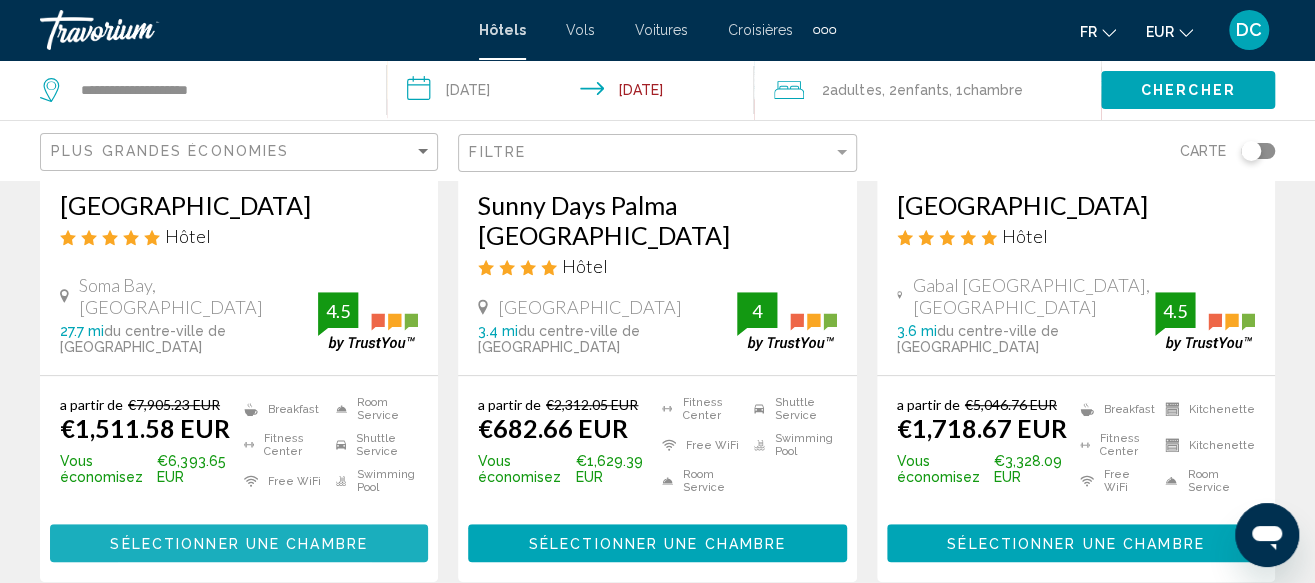 click on "Sélectionner une chambre" at bounding box center (238, 544) 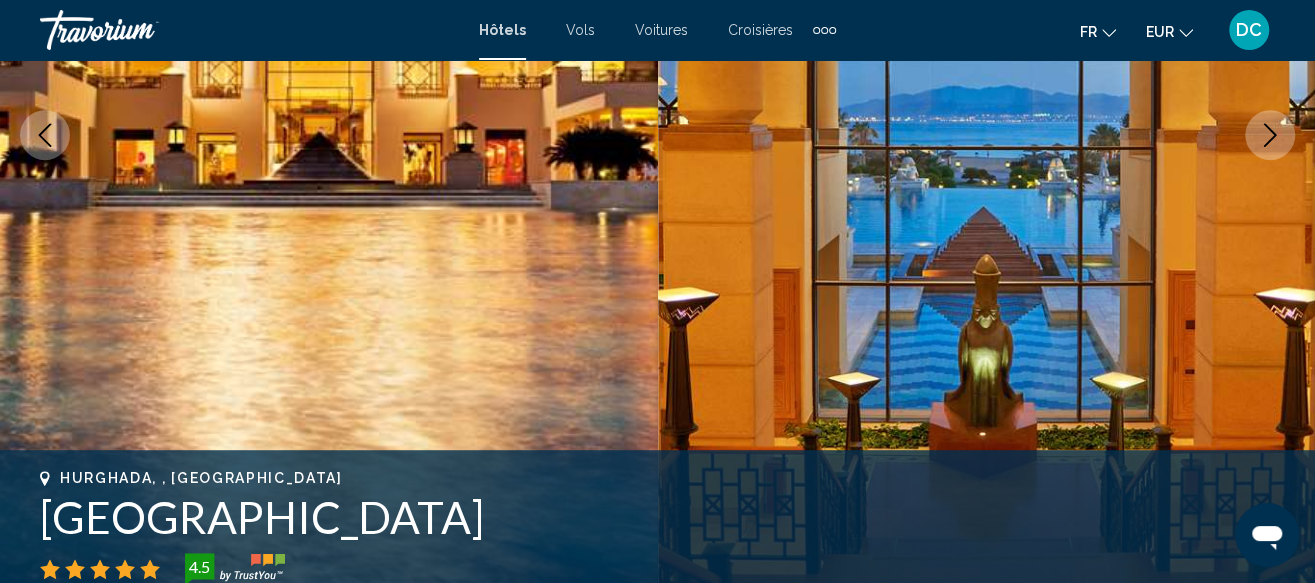 scroll, scrollTop: 243, scrollLeft: 0, axis: vertical 